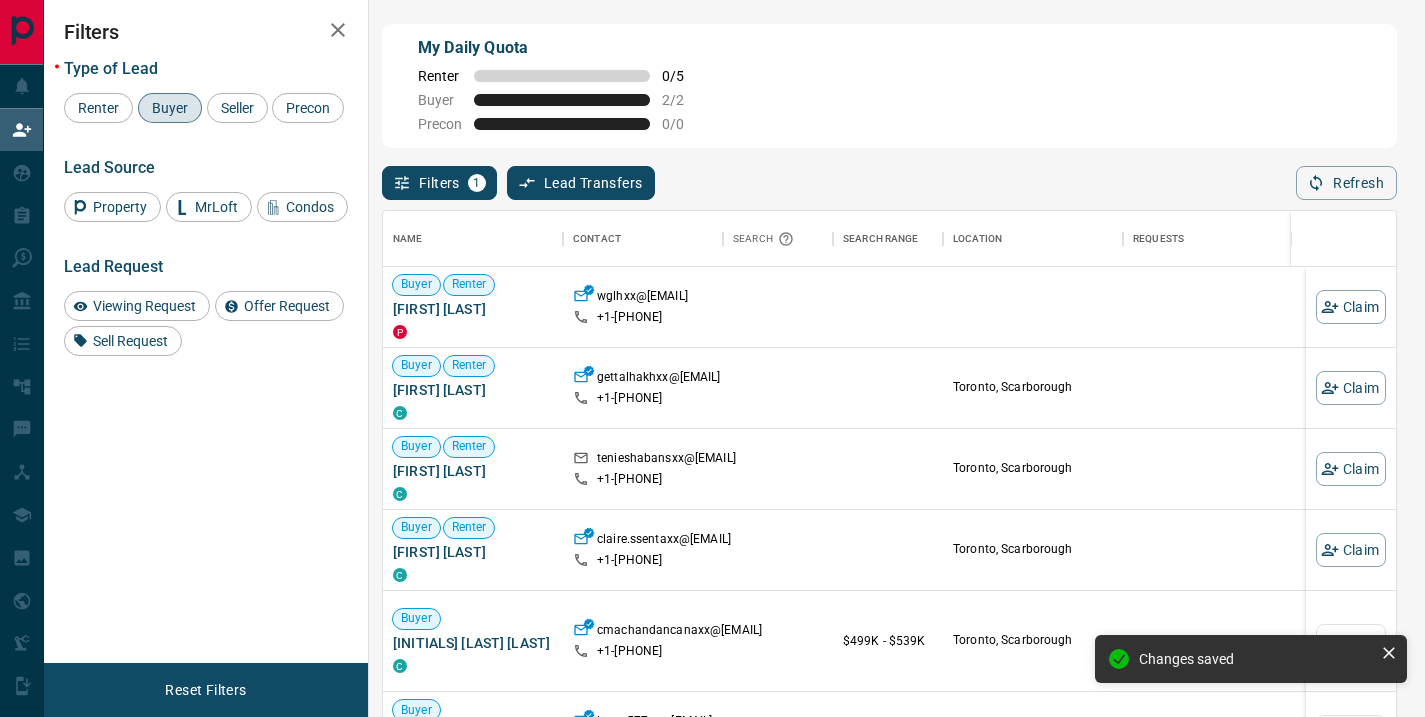 scroll, scrollTop: 0, scrollLeft: 0, axis: both 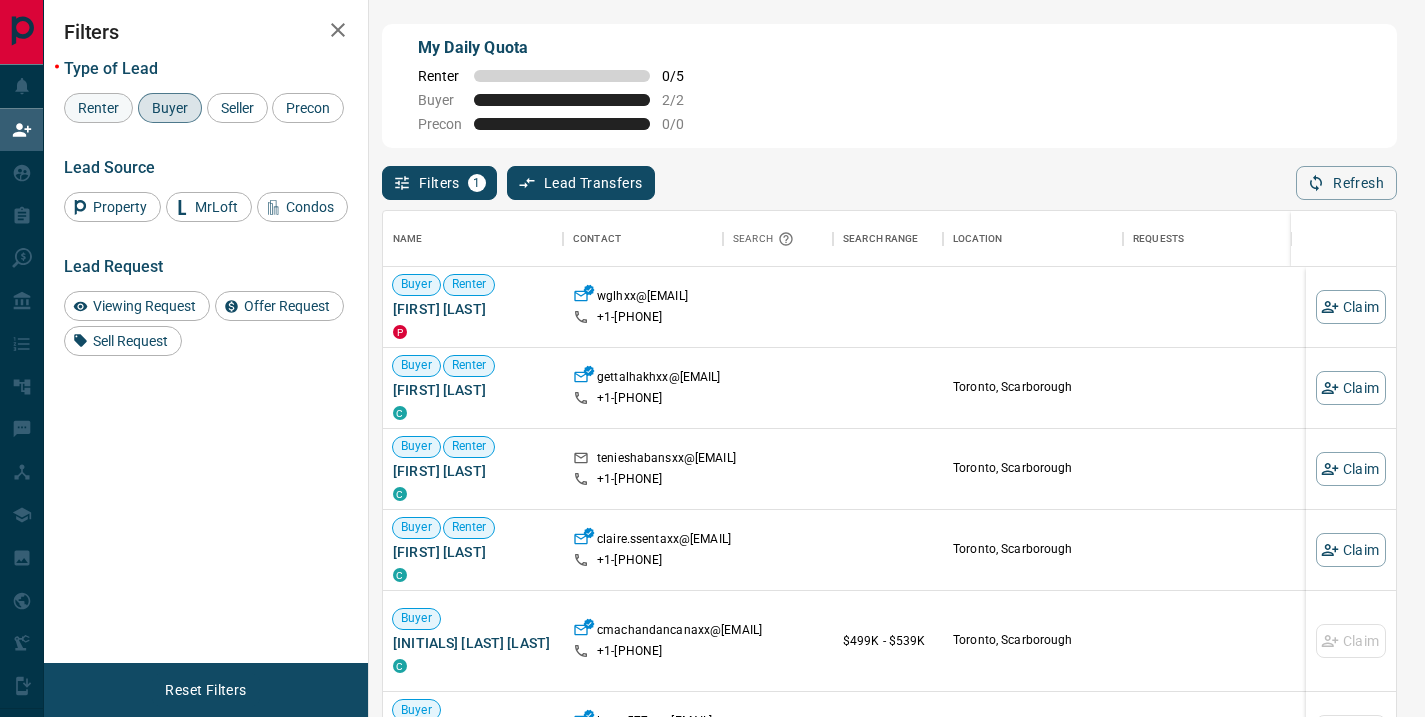 click on "Renter" at bounding box center [98, 108] 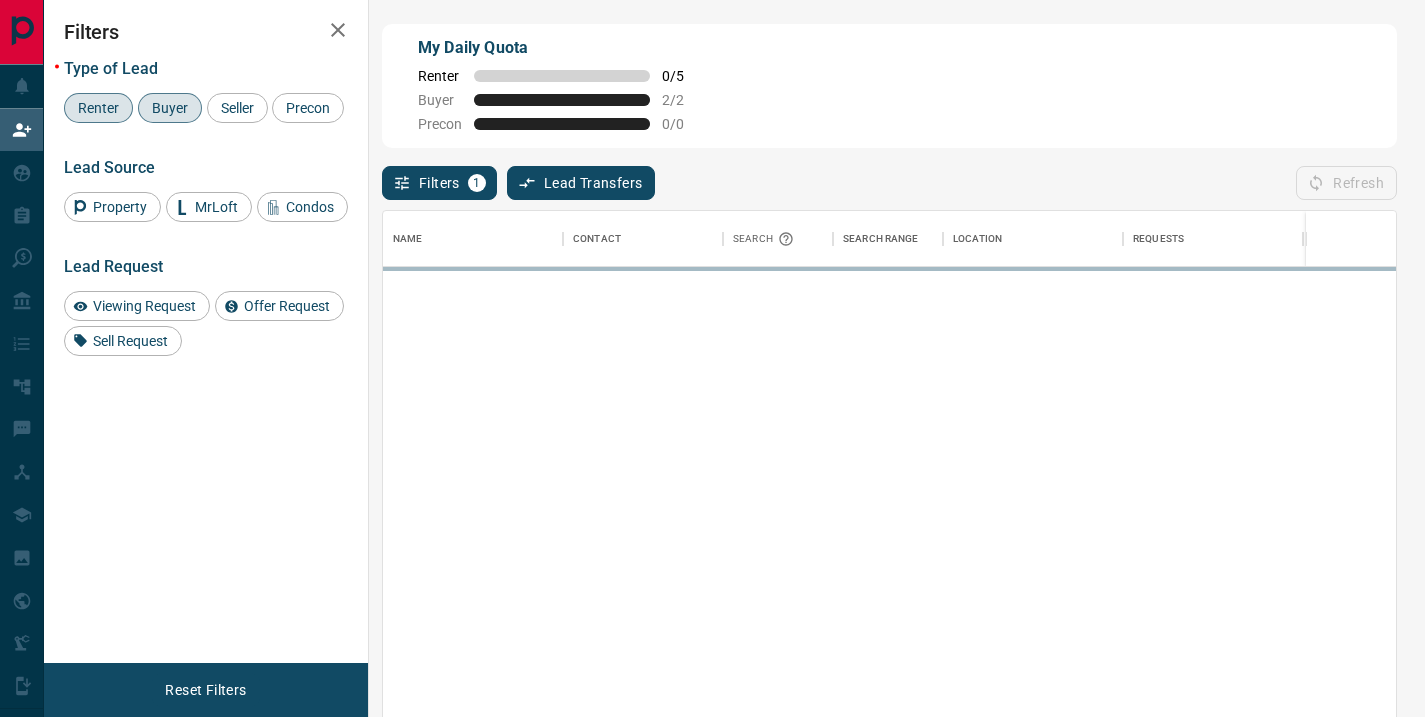 click on "Buyer" at bounding box center [170, 108] 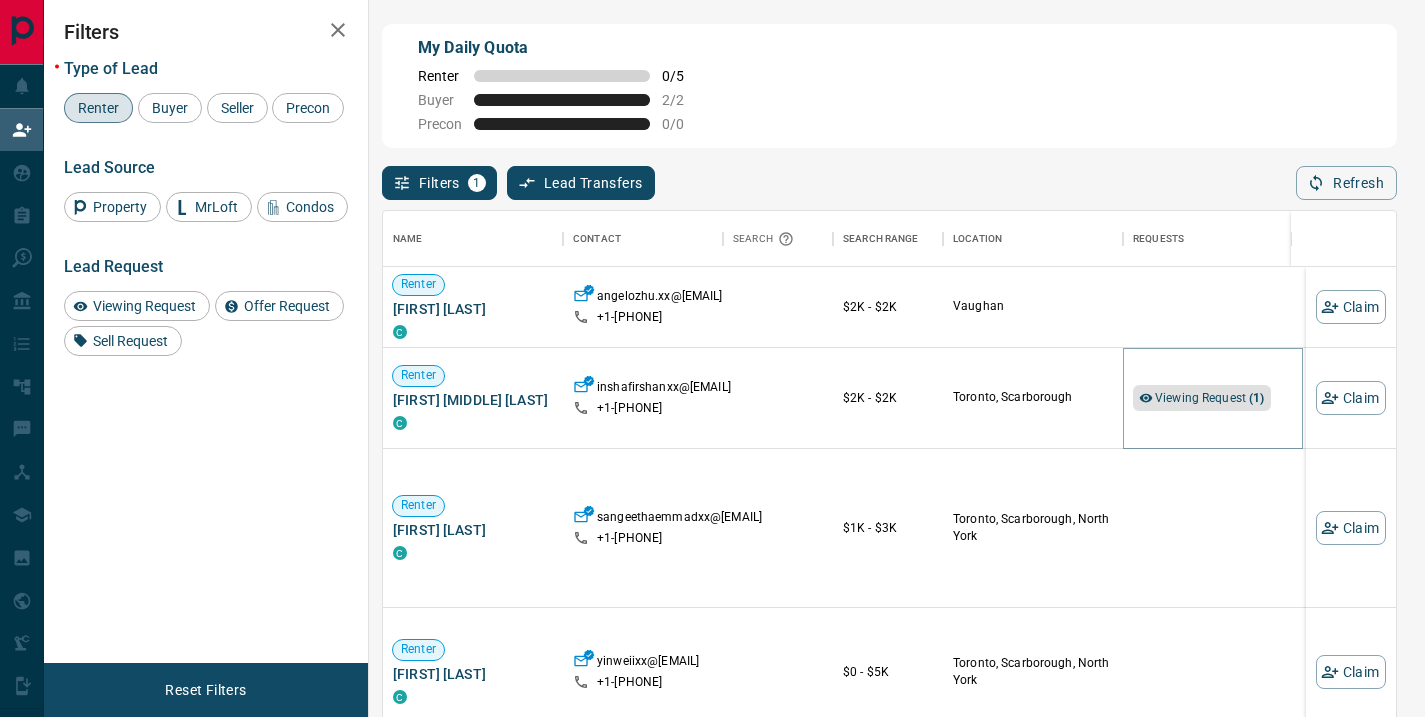 click on "Viewing Request   ( 1 )" at bounding box center [1210, 398] 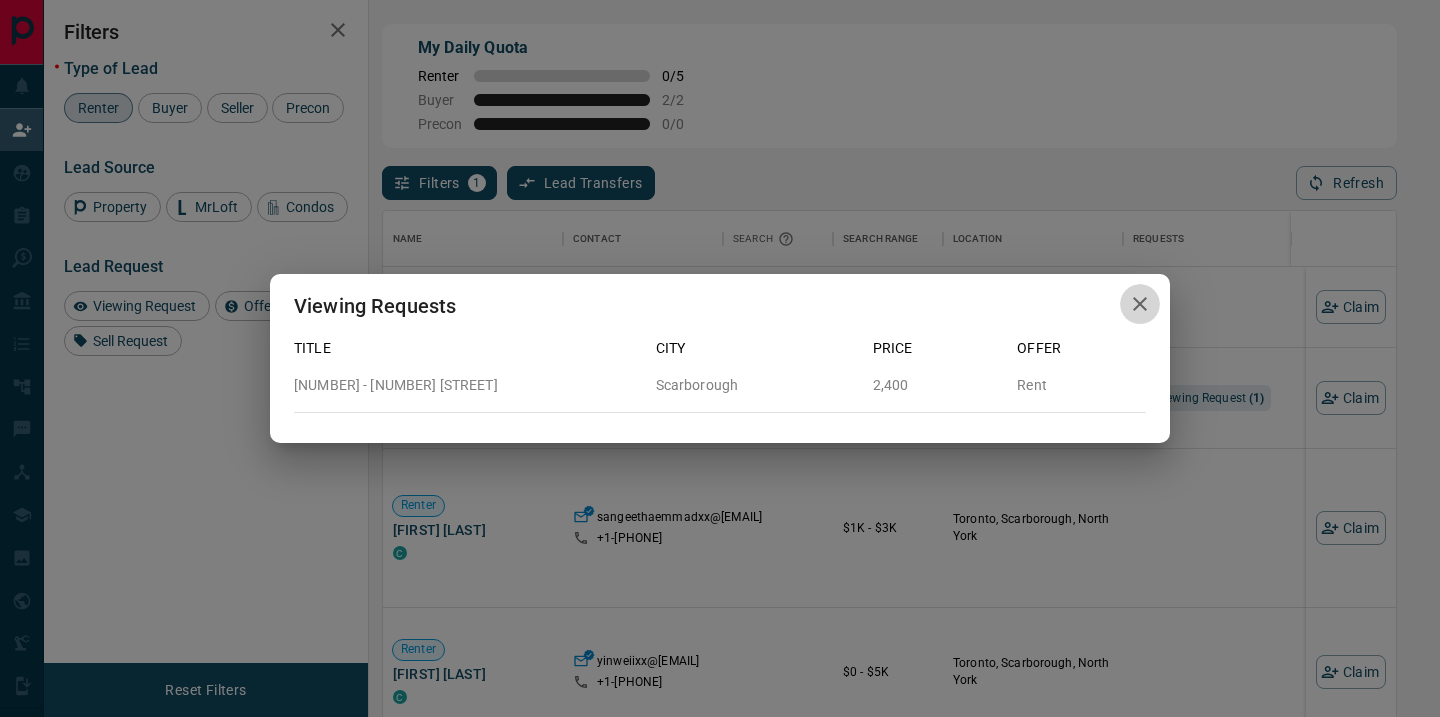click 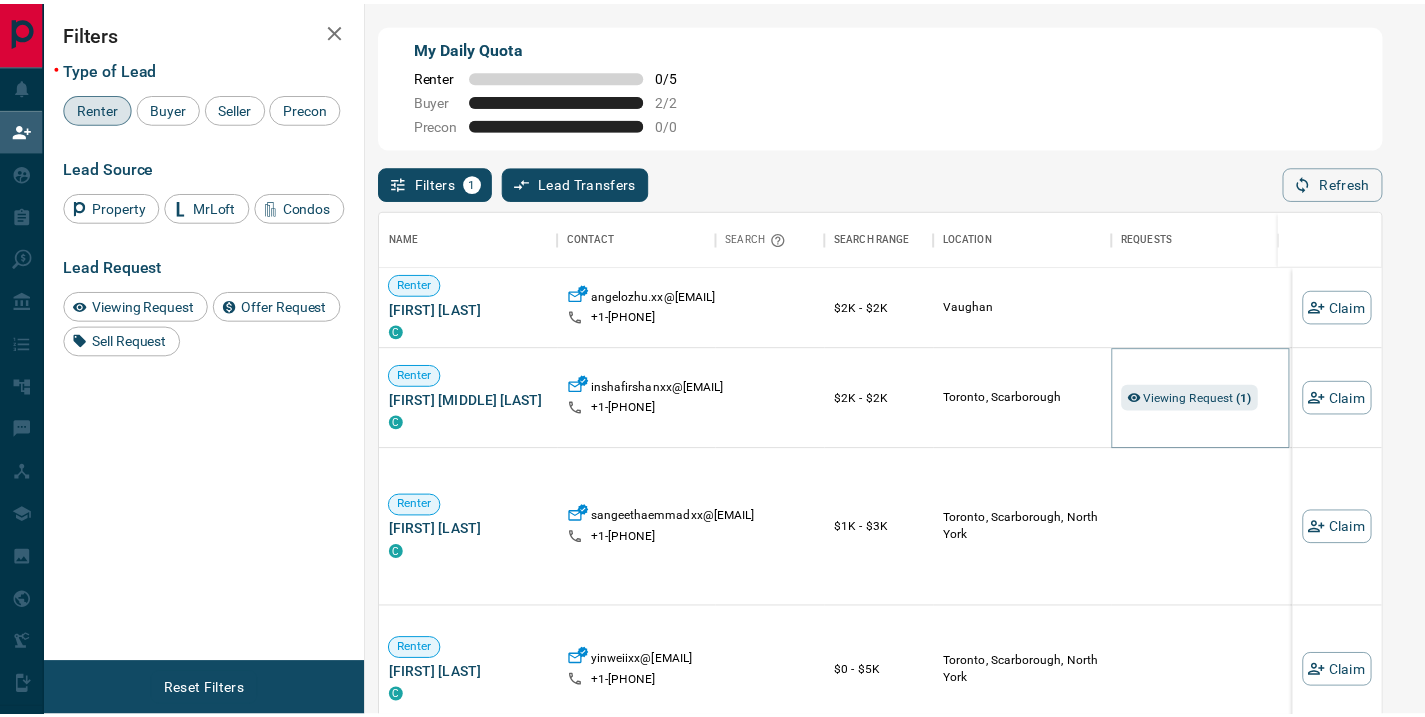 scroll, scrollTop: 16, scrollLeft: 16, axis: both 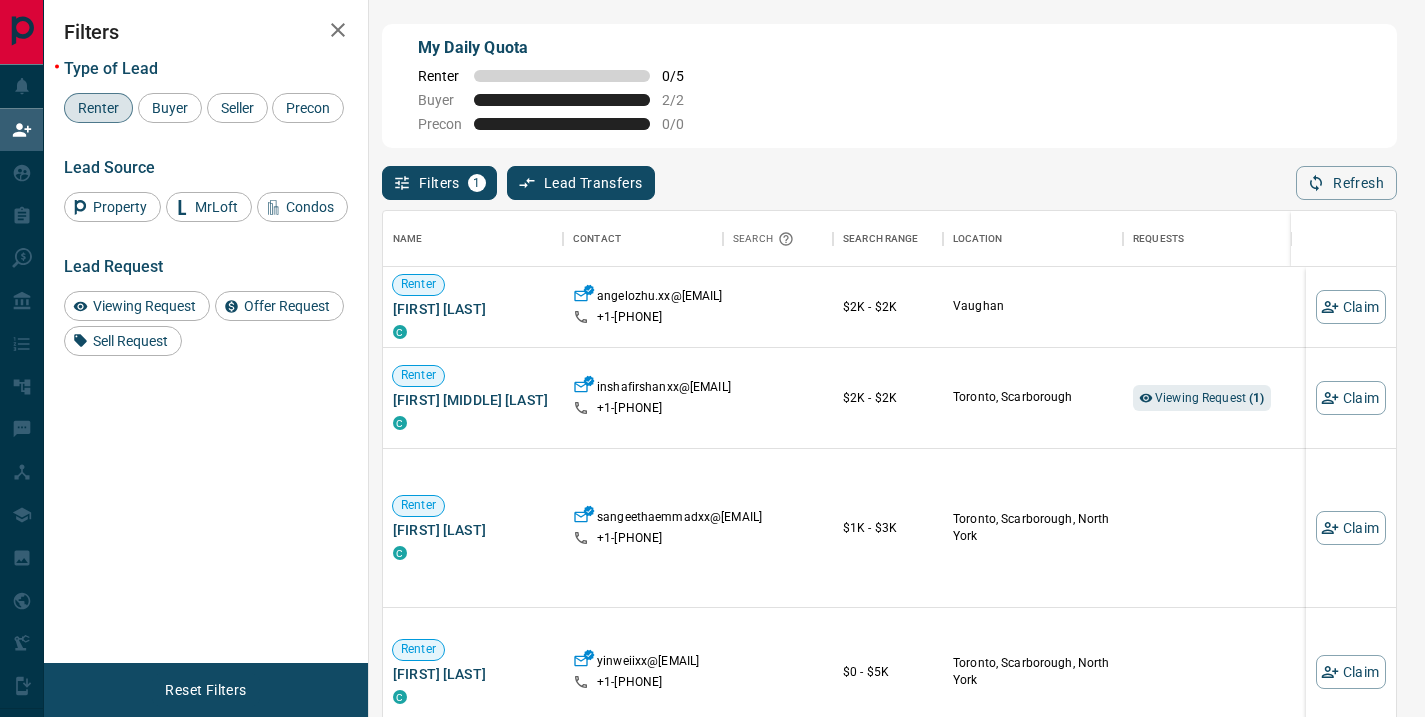 click on "Renter" at bounding box center (98, 108) 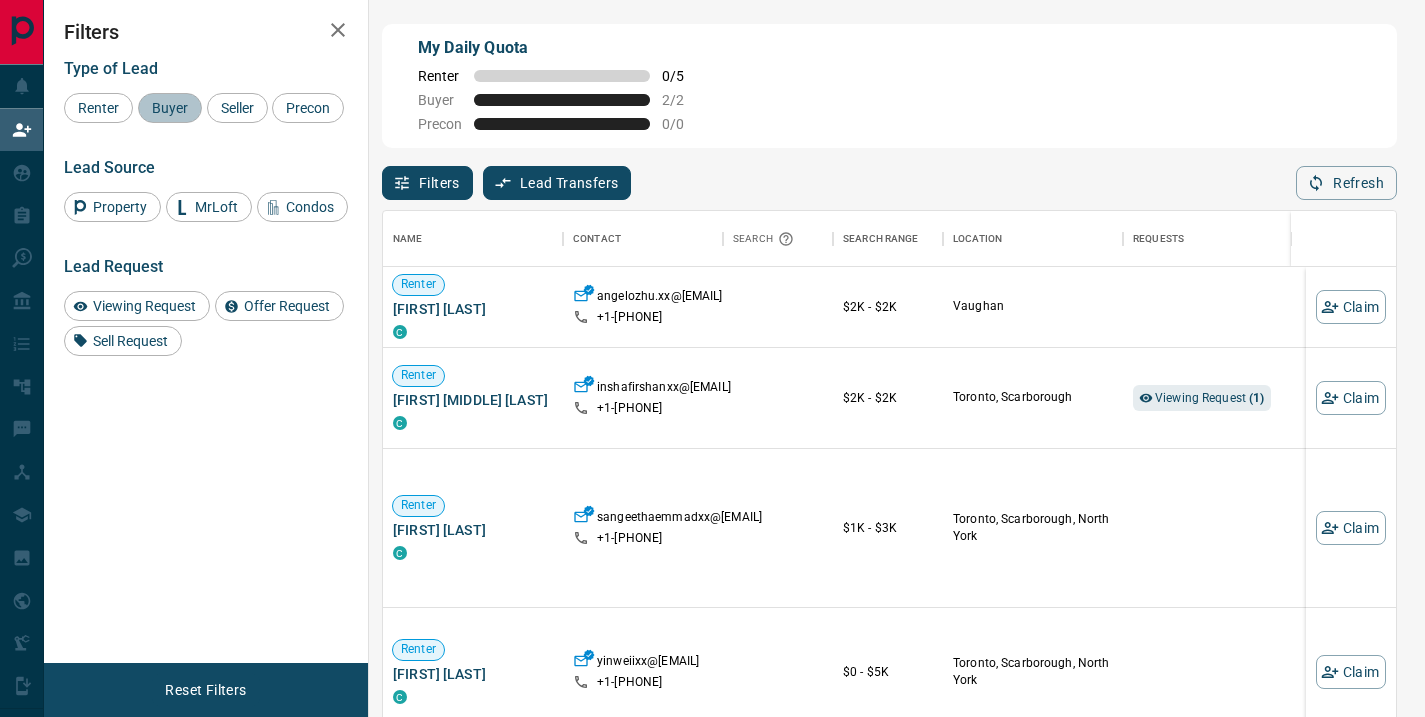 click on "Buyer" at bounding box center (170, 108) 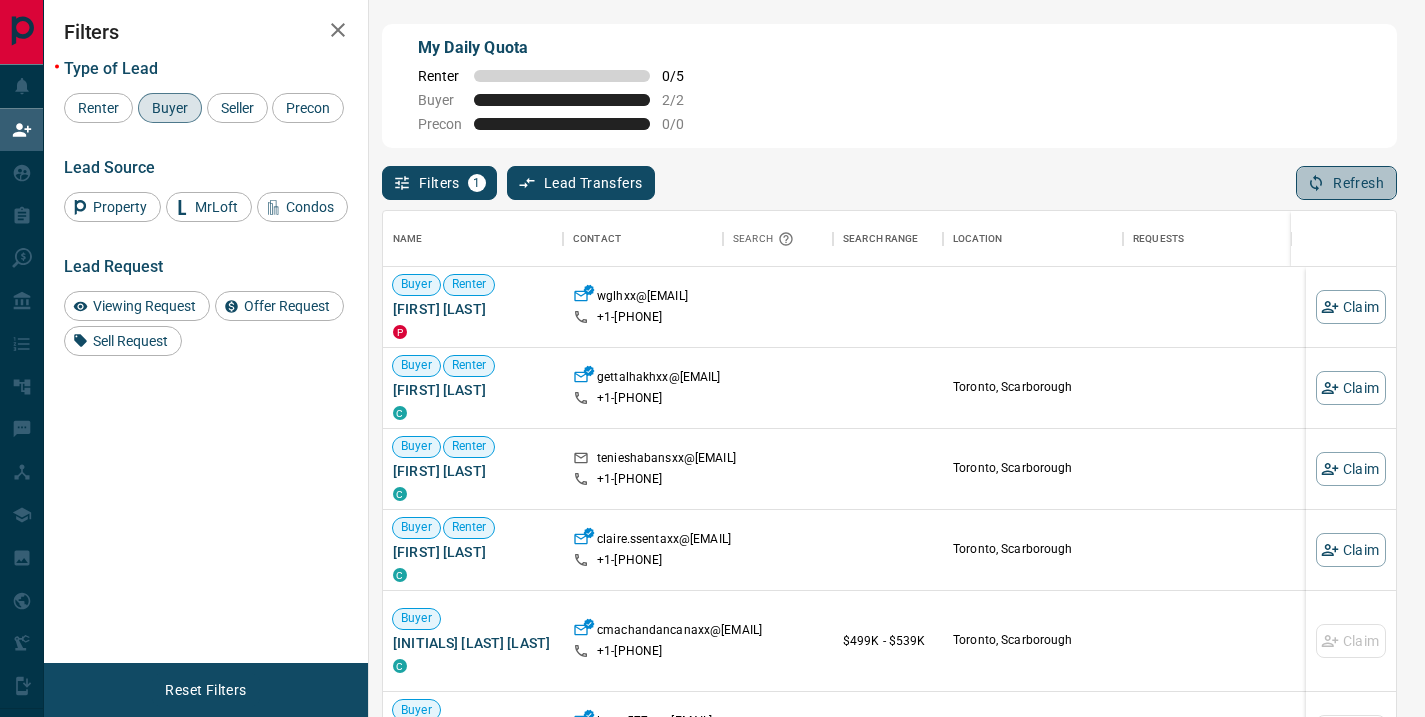 click on "Refresh" at bounding box center [1346, 183] 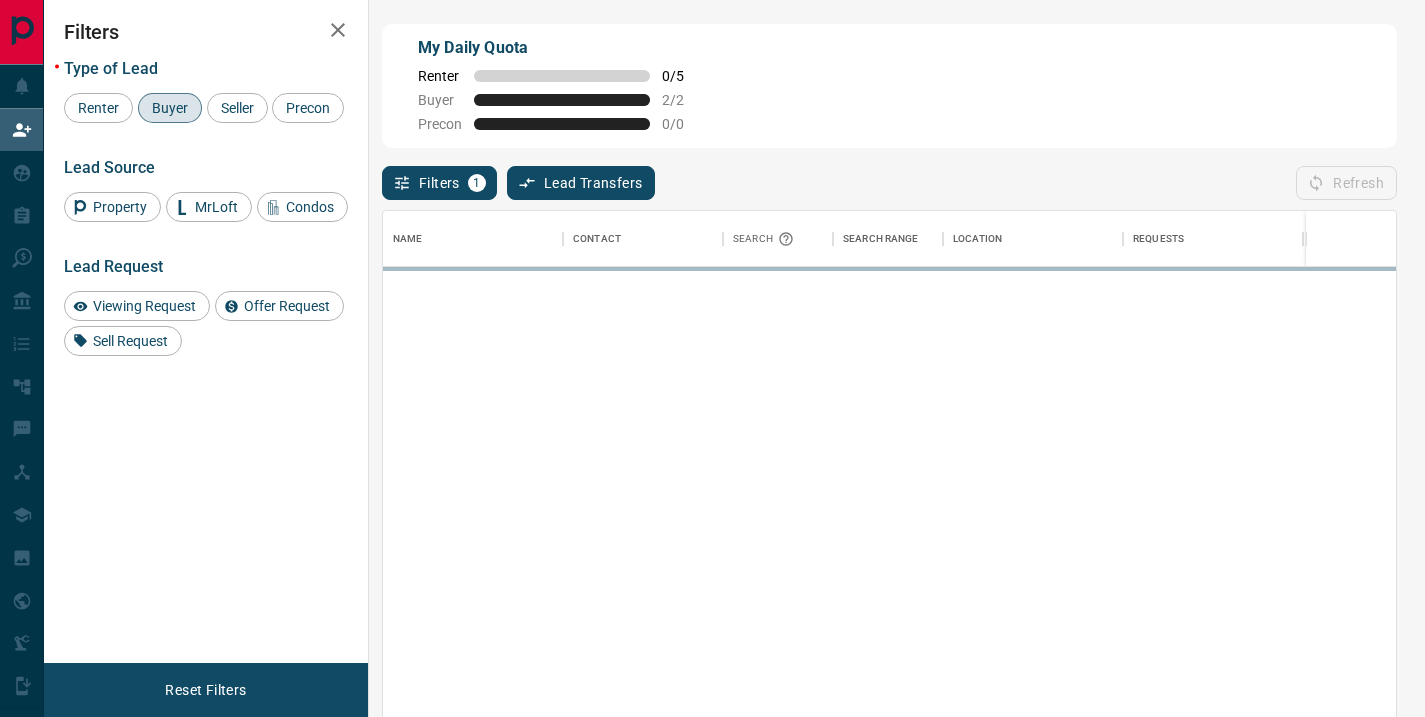 scroll, scrollTop: 16, scrollLeft: 16, axis: both 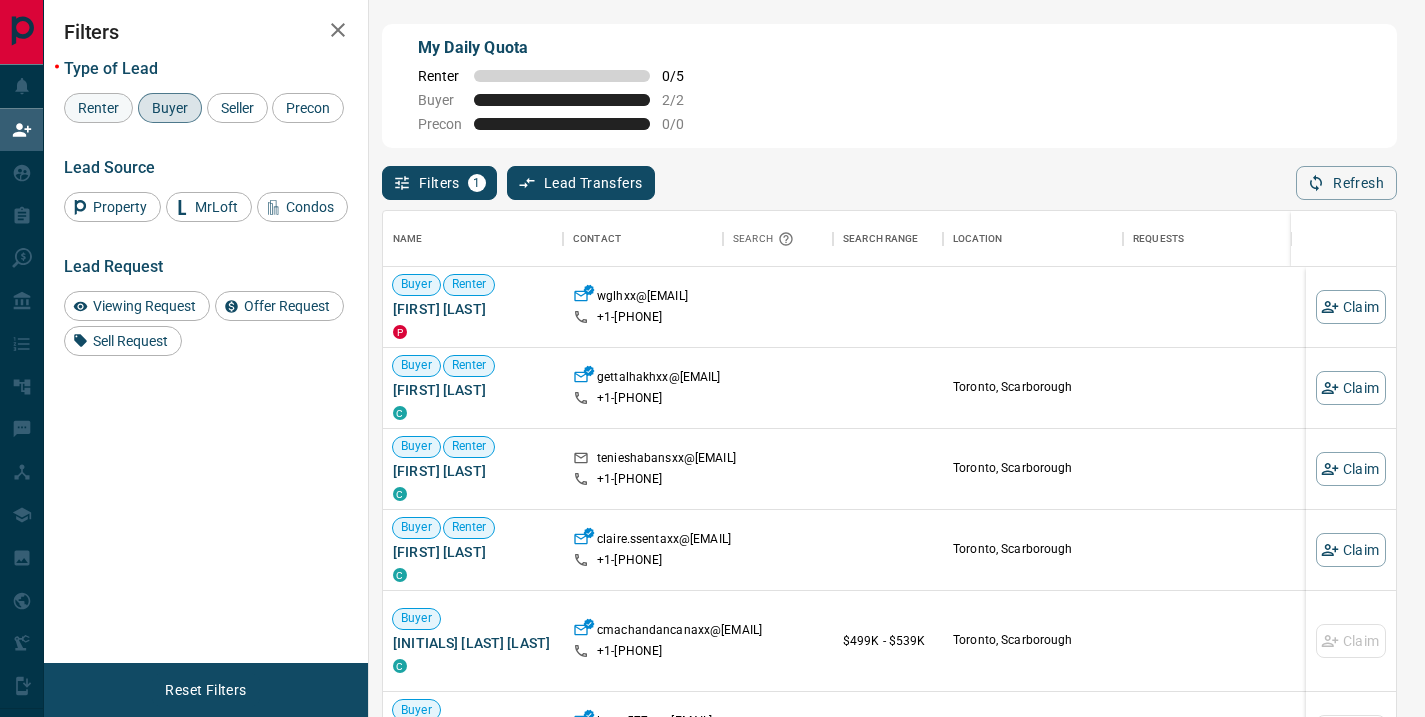 click on "Renter" at bounding box center (98, 108) 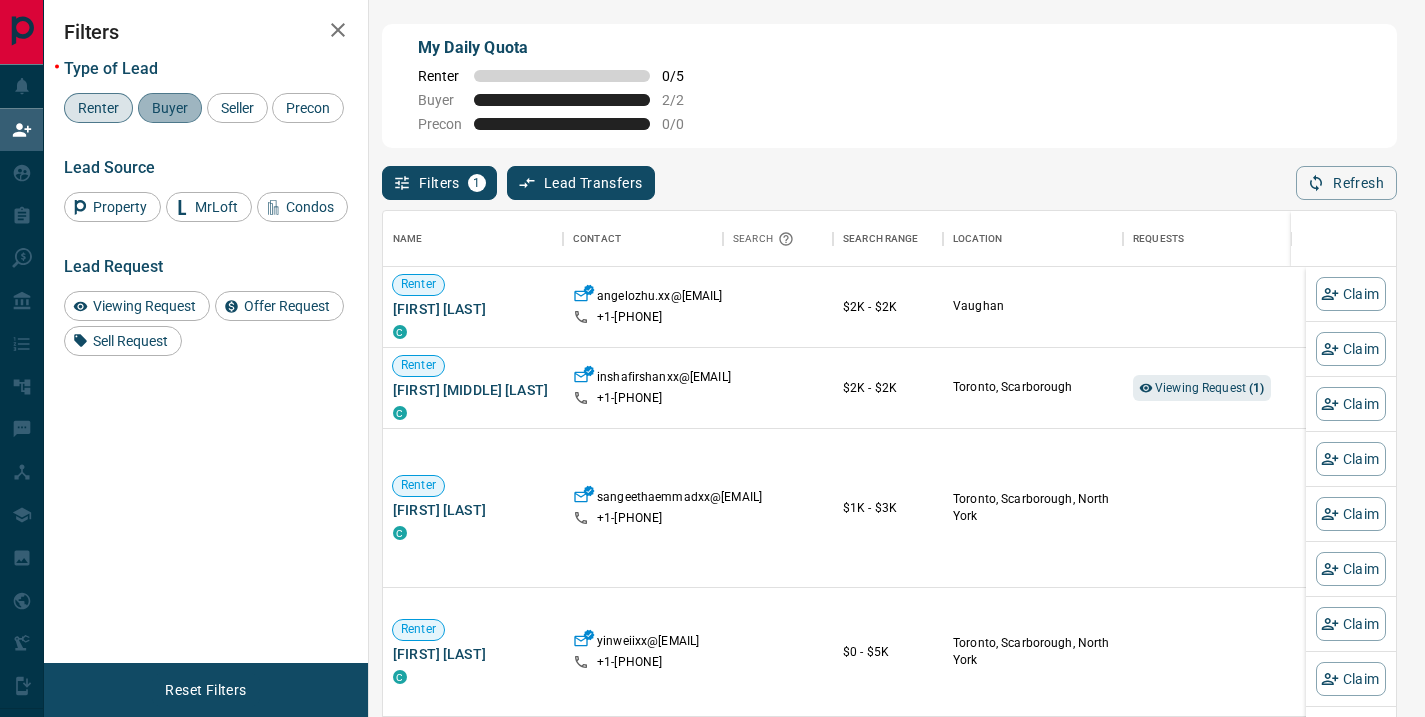click on "Buyer" at bounding box center (170, 108) 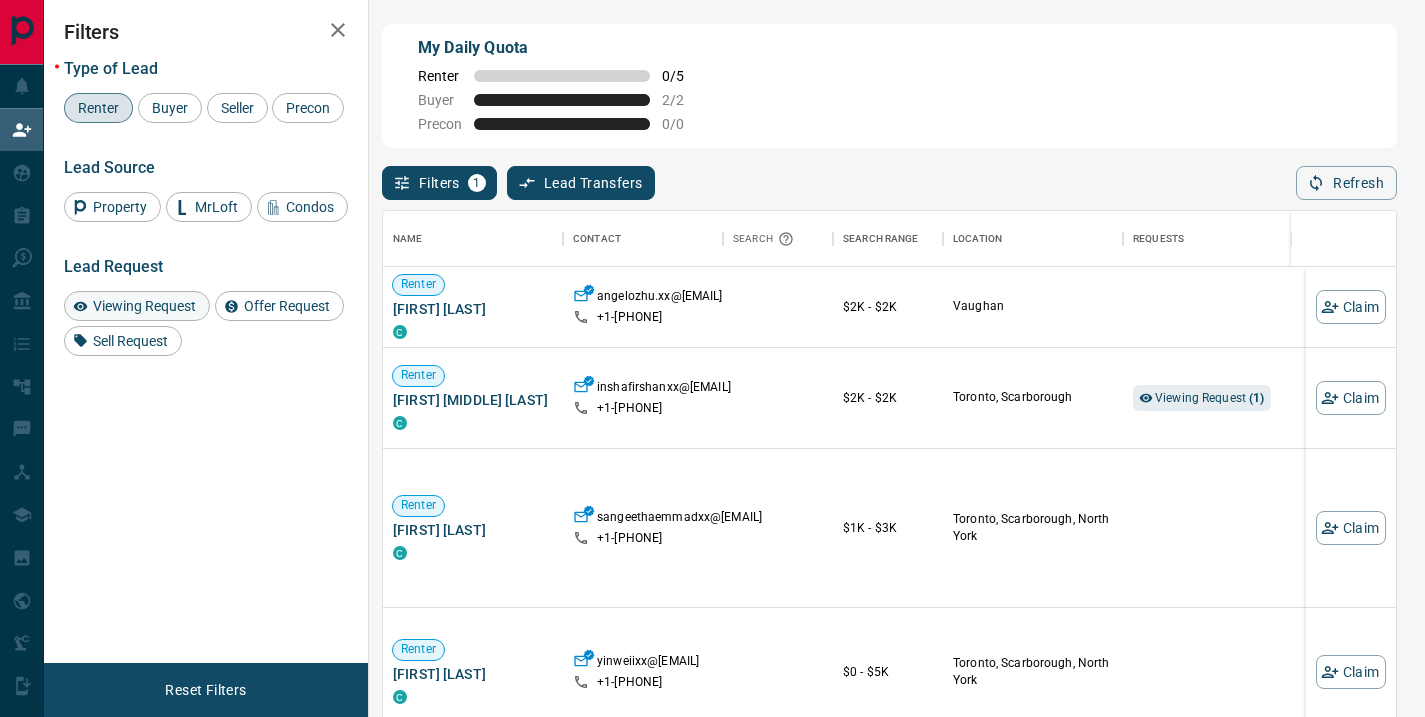 click on "Viewing Request" at bounding box center [144, 306] 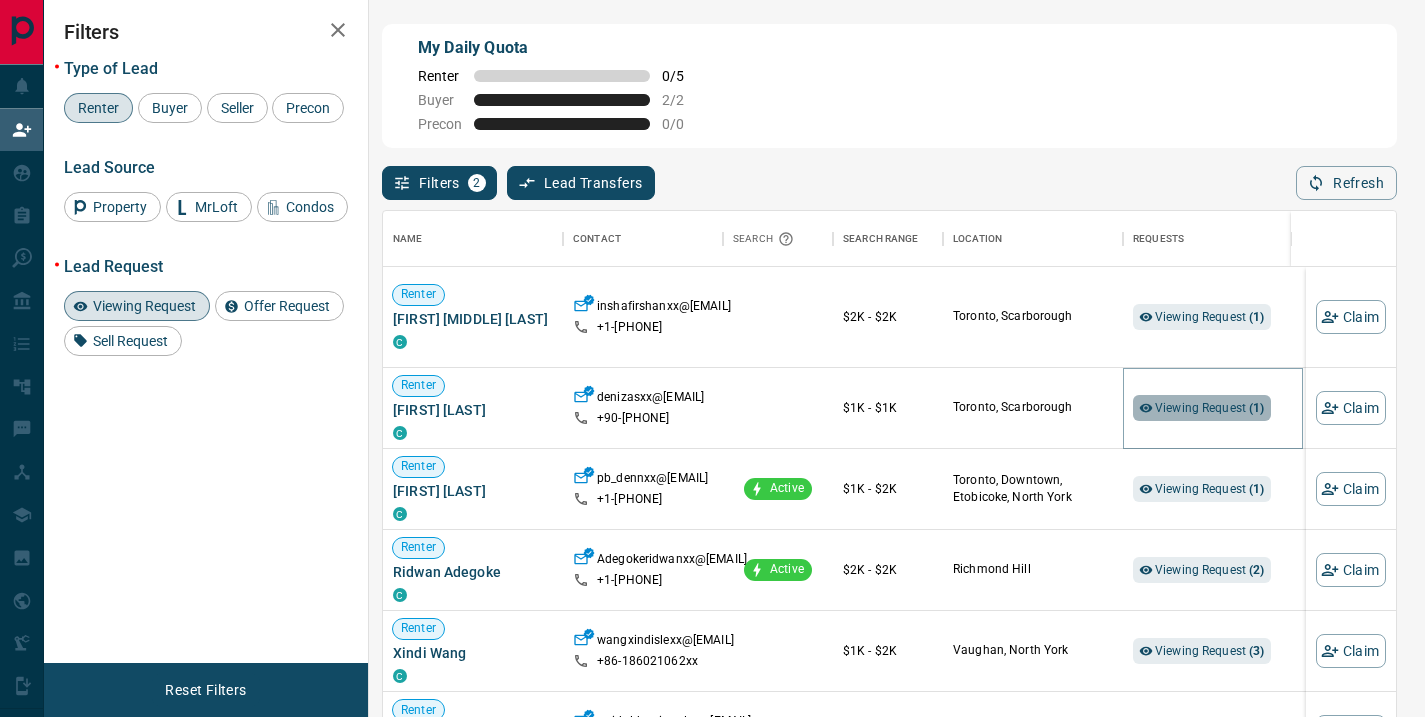 click on "Viewing Request   ( 1 )" at bounding box center (1210, 408) 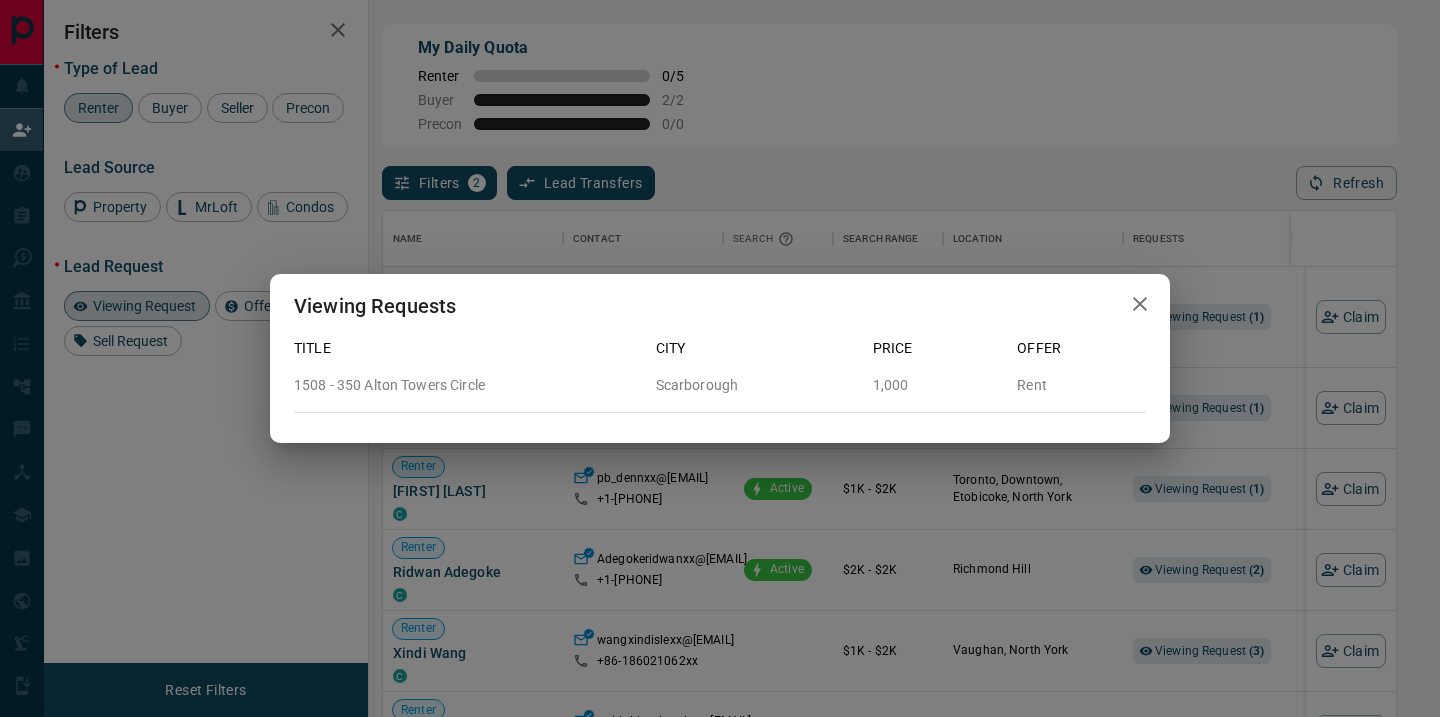 click 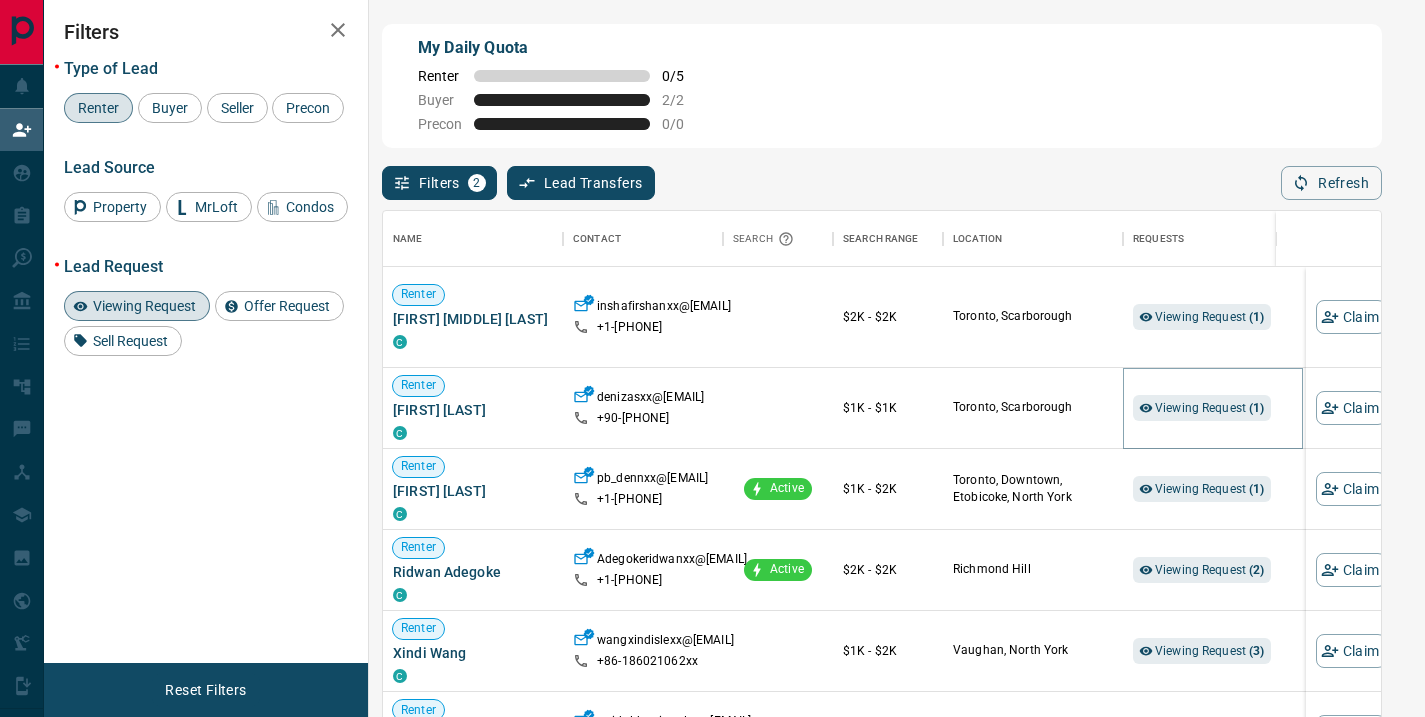 scroll, scrollTop: 16, scrollLeft: 16, axis: both 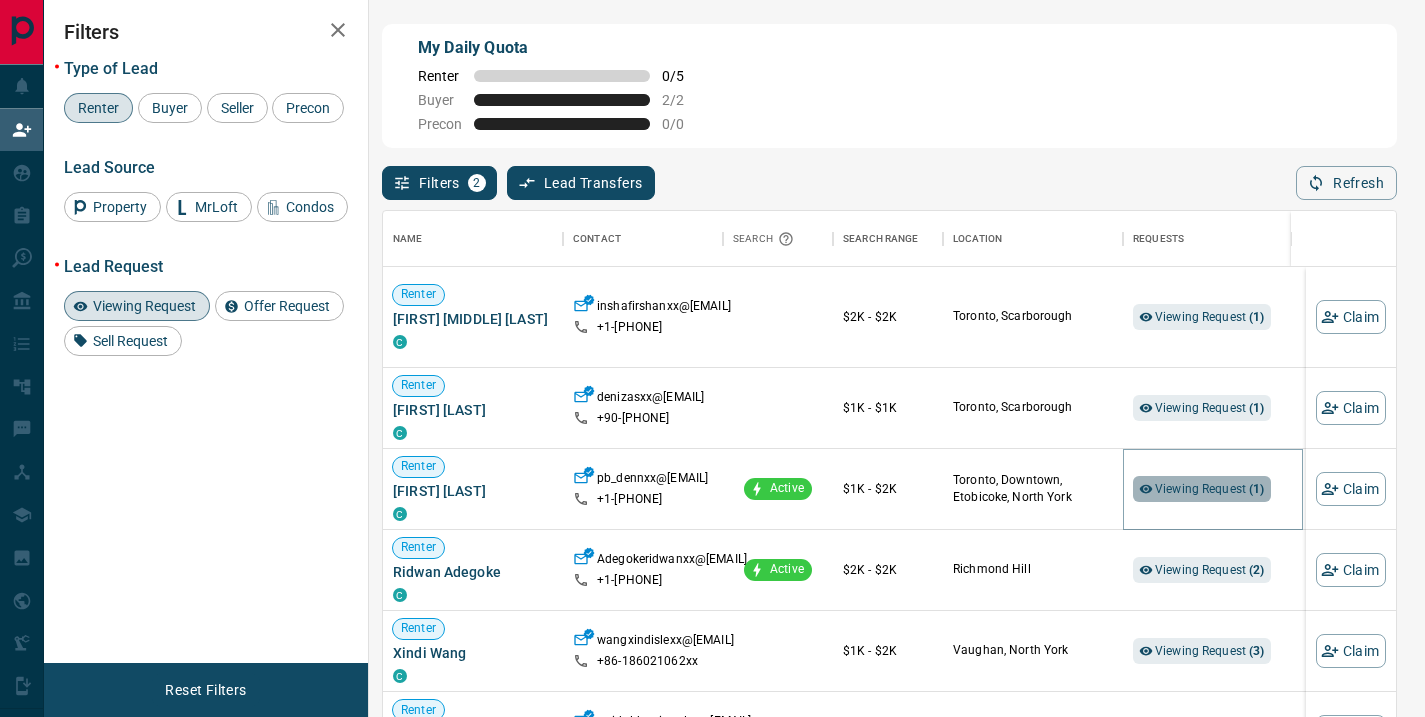 click on "Viewing Request   ( 1 )" at bounding box center (1210, 489) 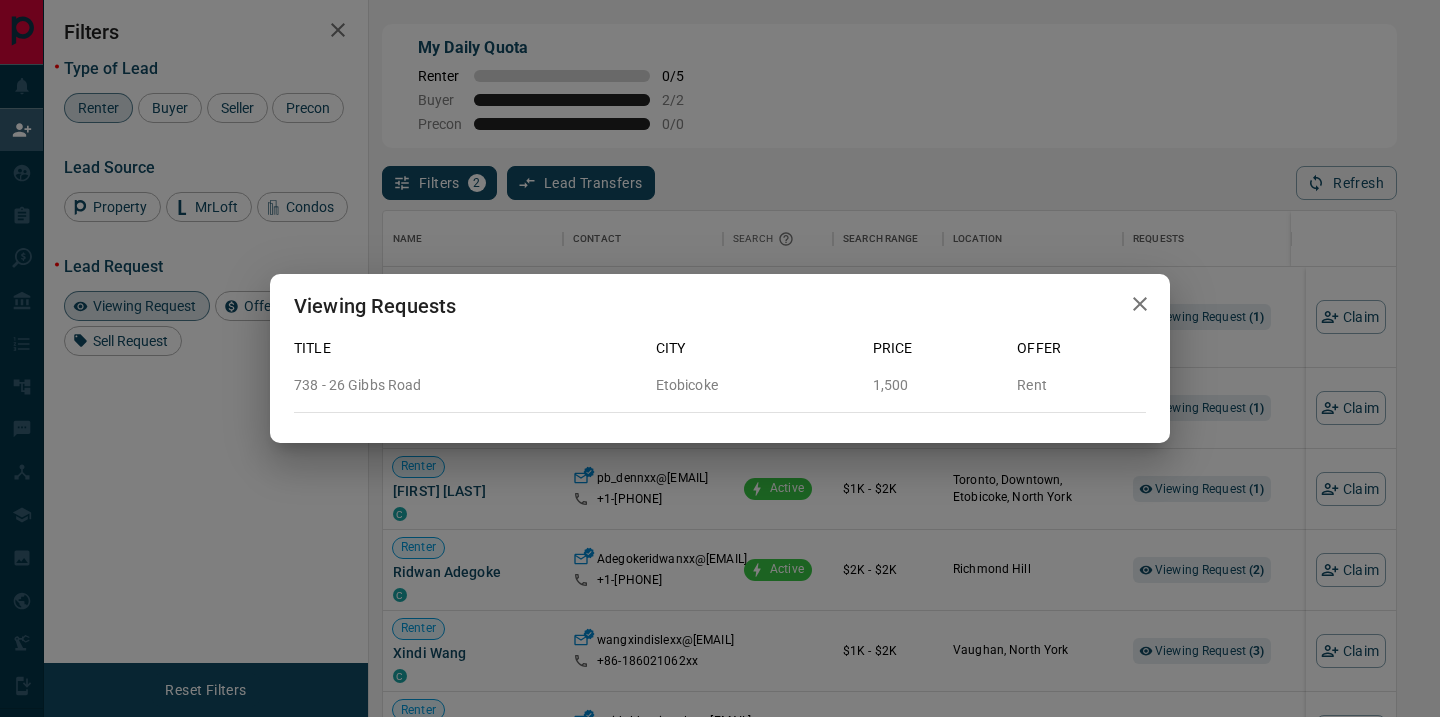 click 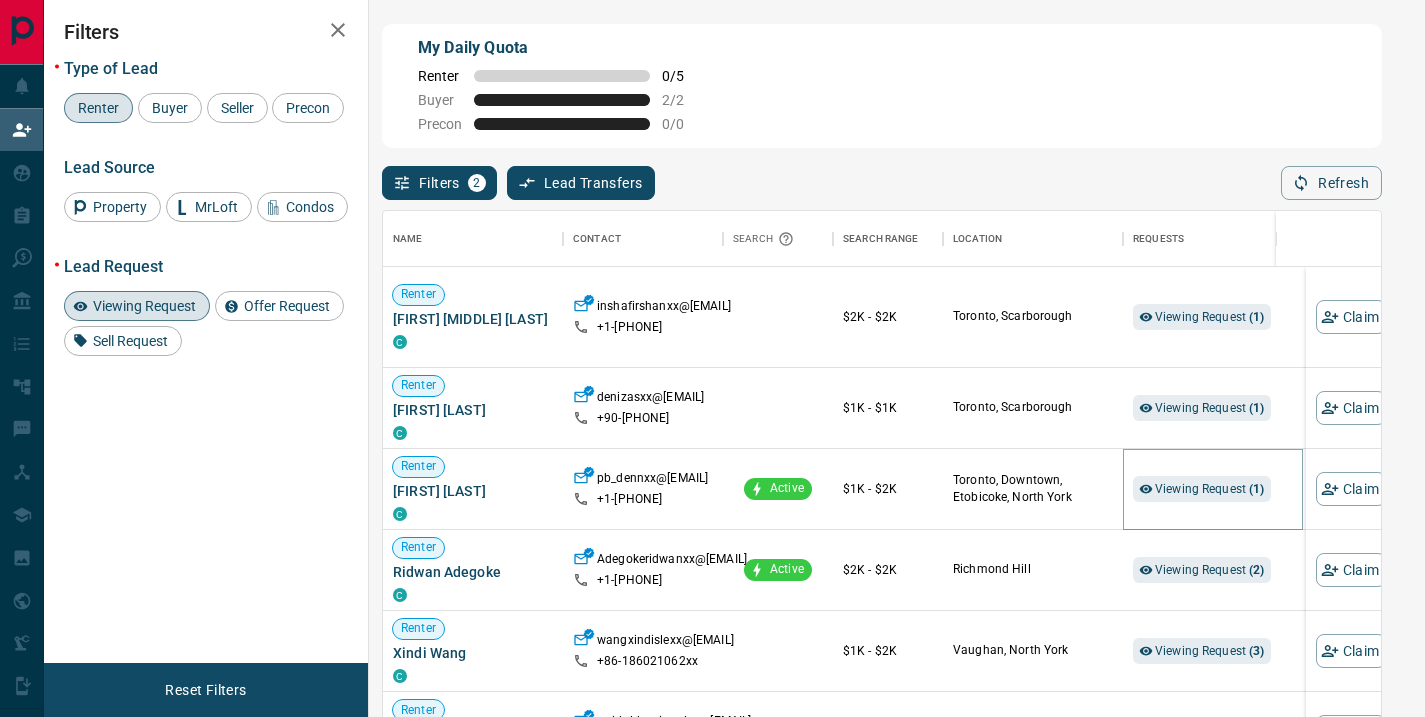 scroll, scrollTop: 16, scrollLeft: 16, axis: both 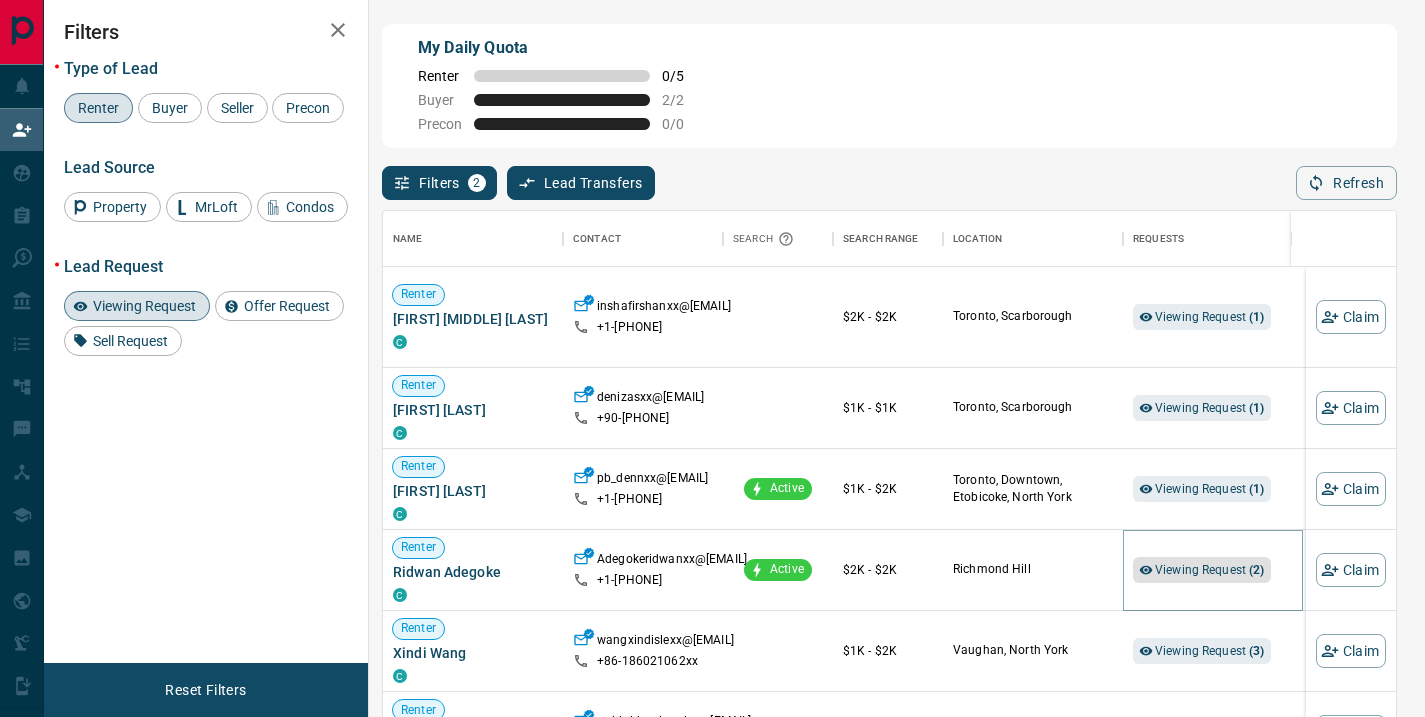 click on "Viewing Request   ( 2 )" at bounding box center (1210, 570) 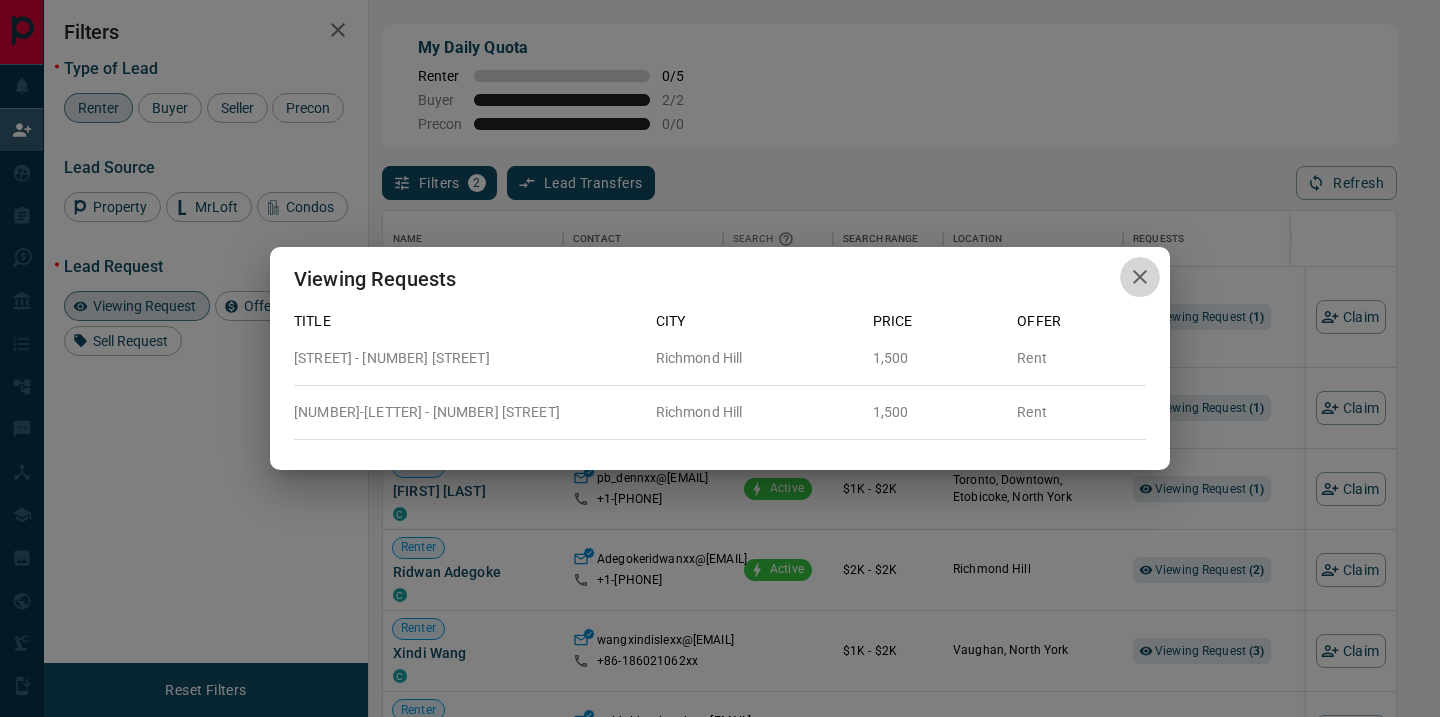 click 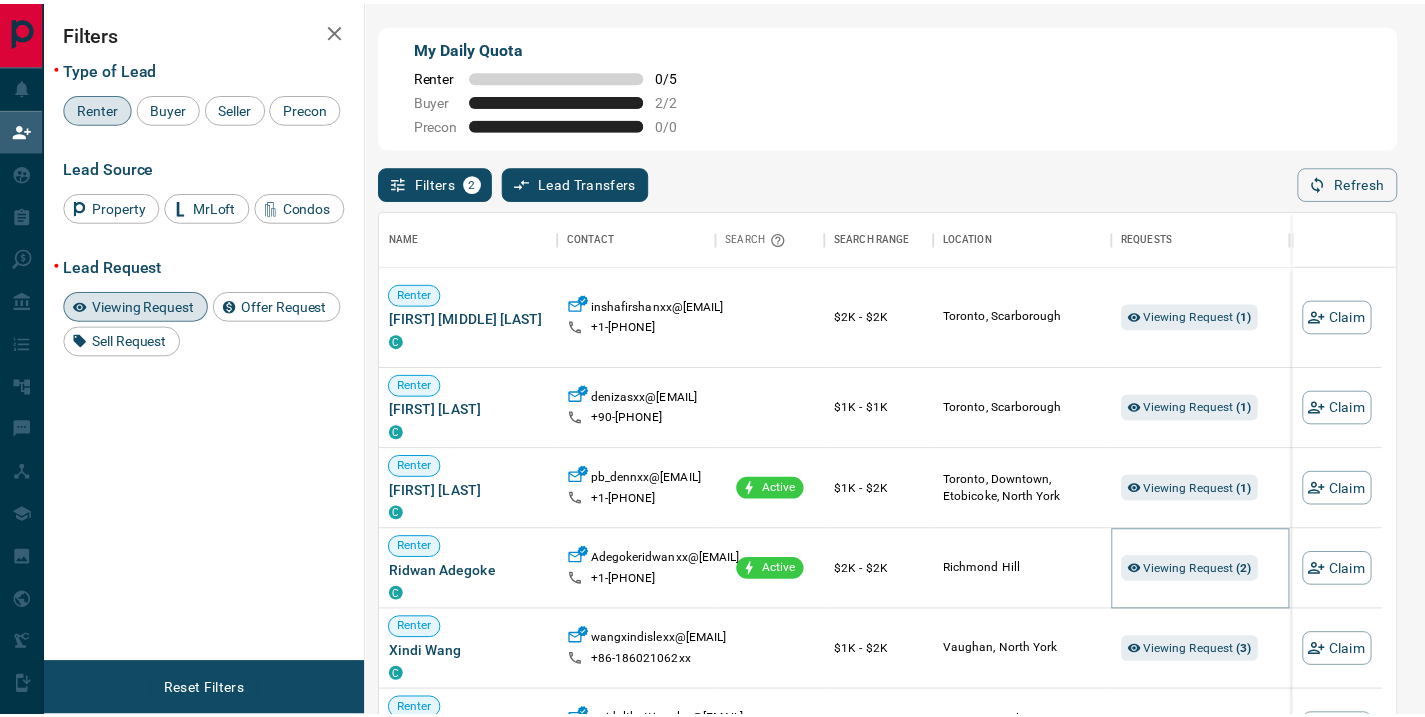 scroll, scrollTop: 16, scrollLeft: 16, axis: both 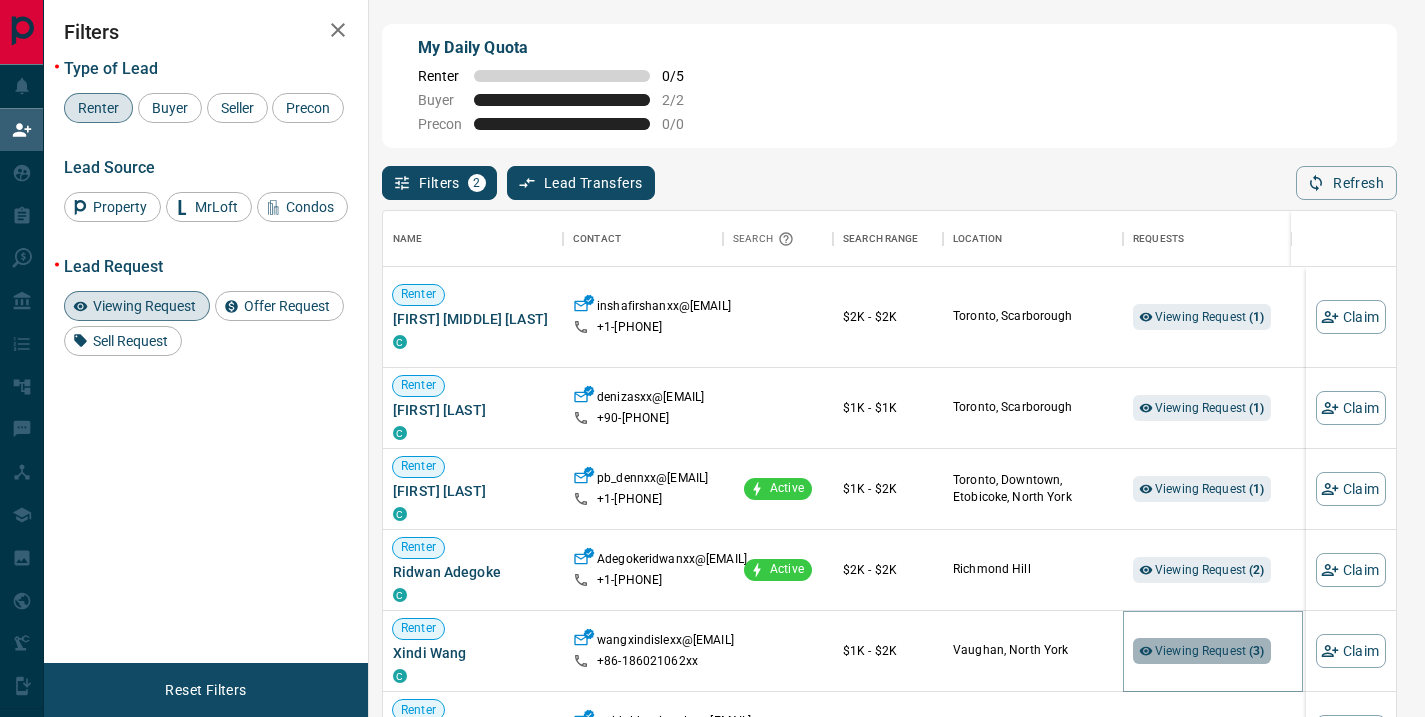 click on "Viewing Request   ( 3 )" at bounding box center (1210, 651) 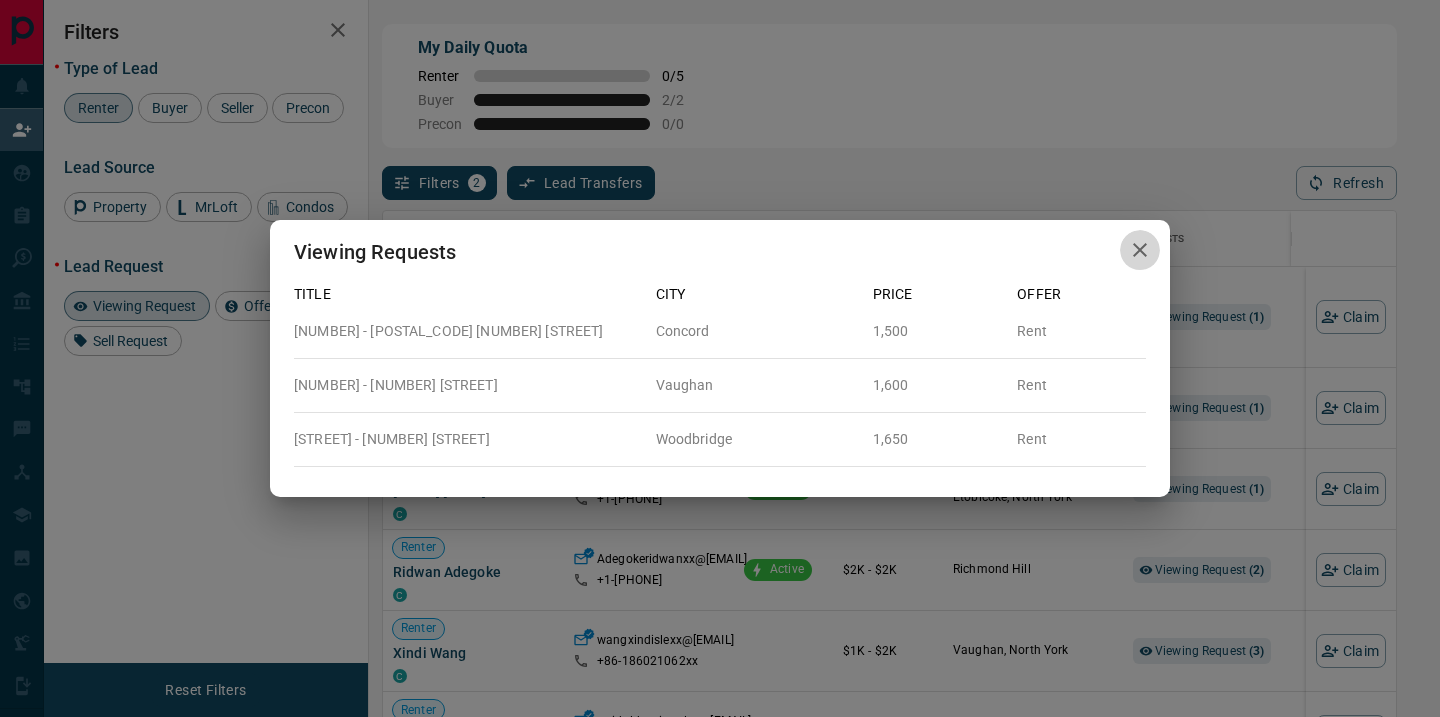 click 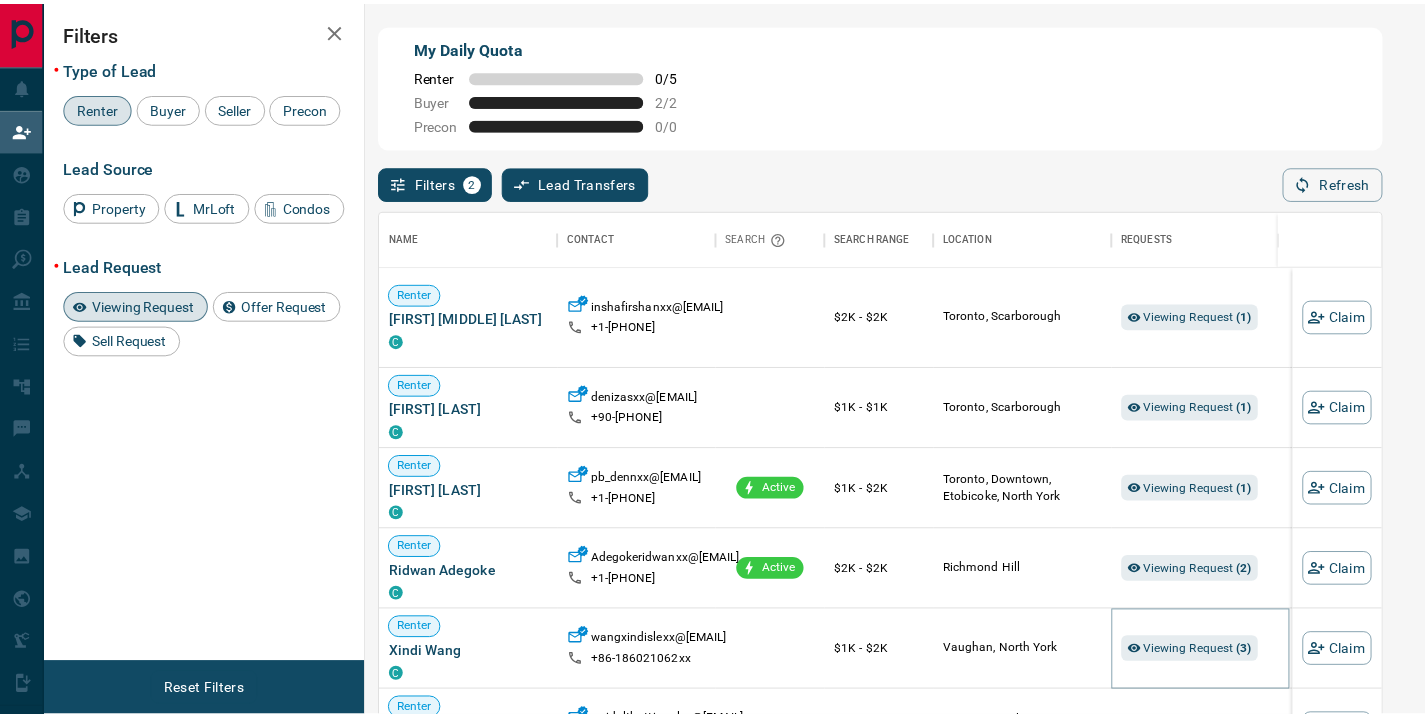 scroll, scrollTop: 16, scrollLeft: 16, axis: both 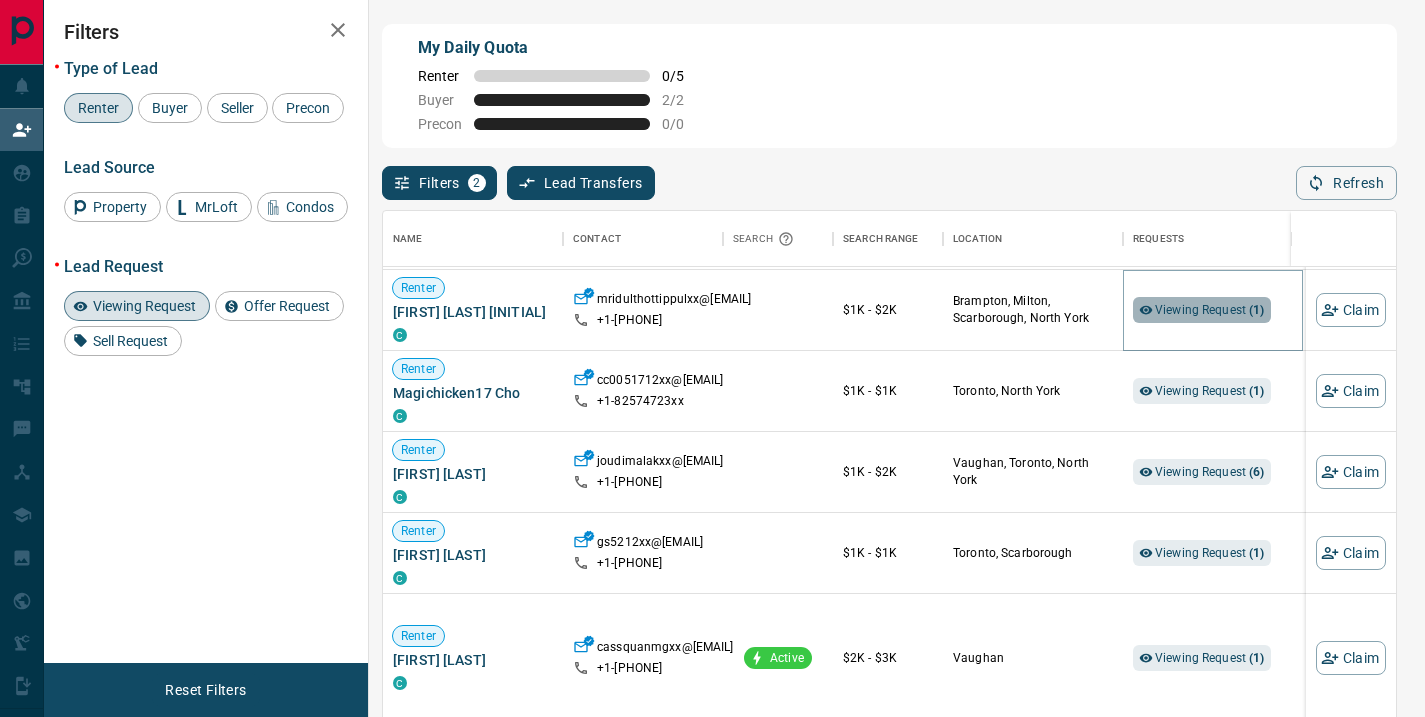 click on "Viewing Request   ( 1 )" at bounding box center [1210, 310] 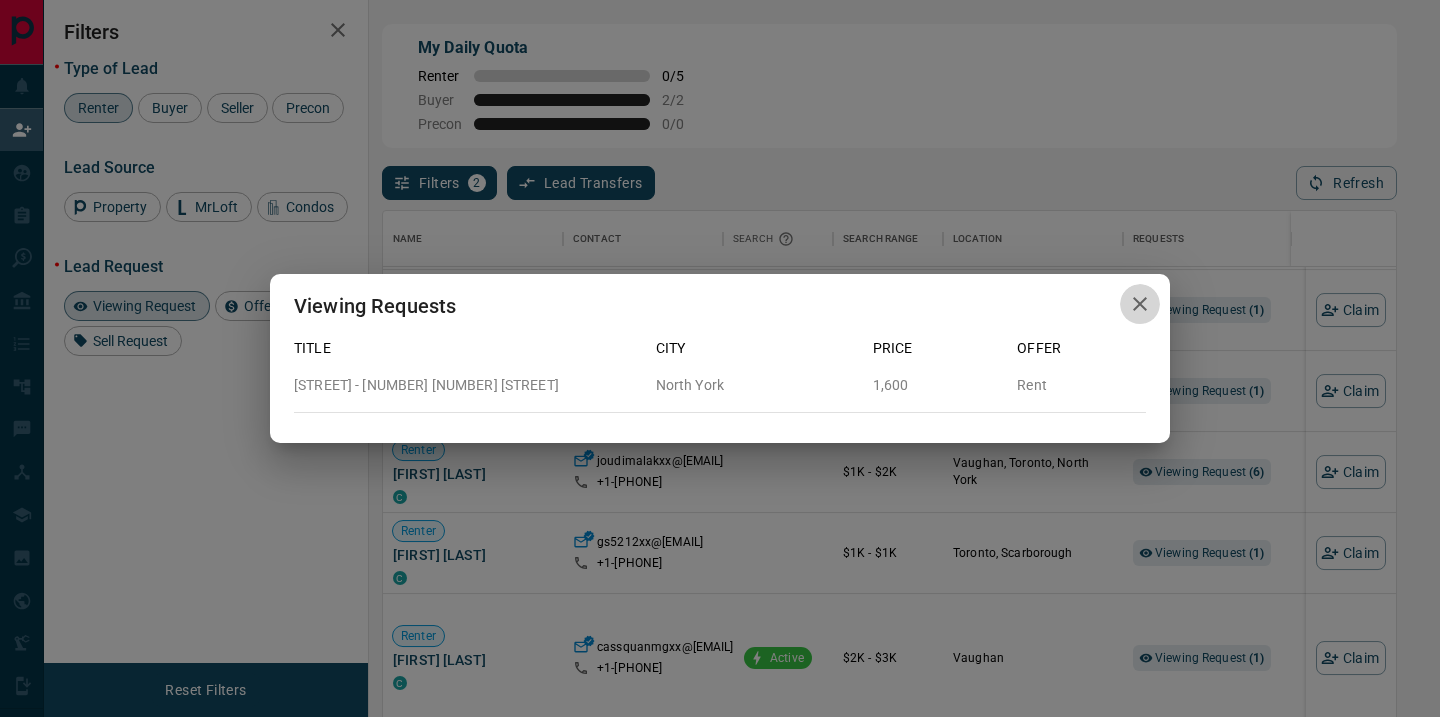 click 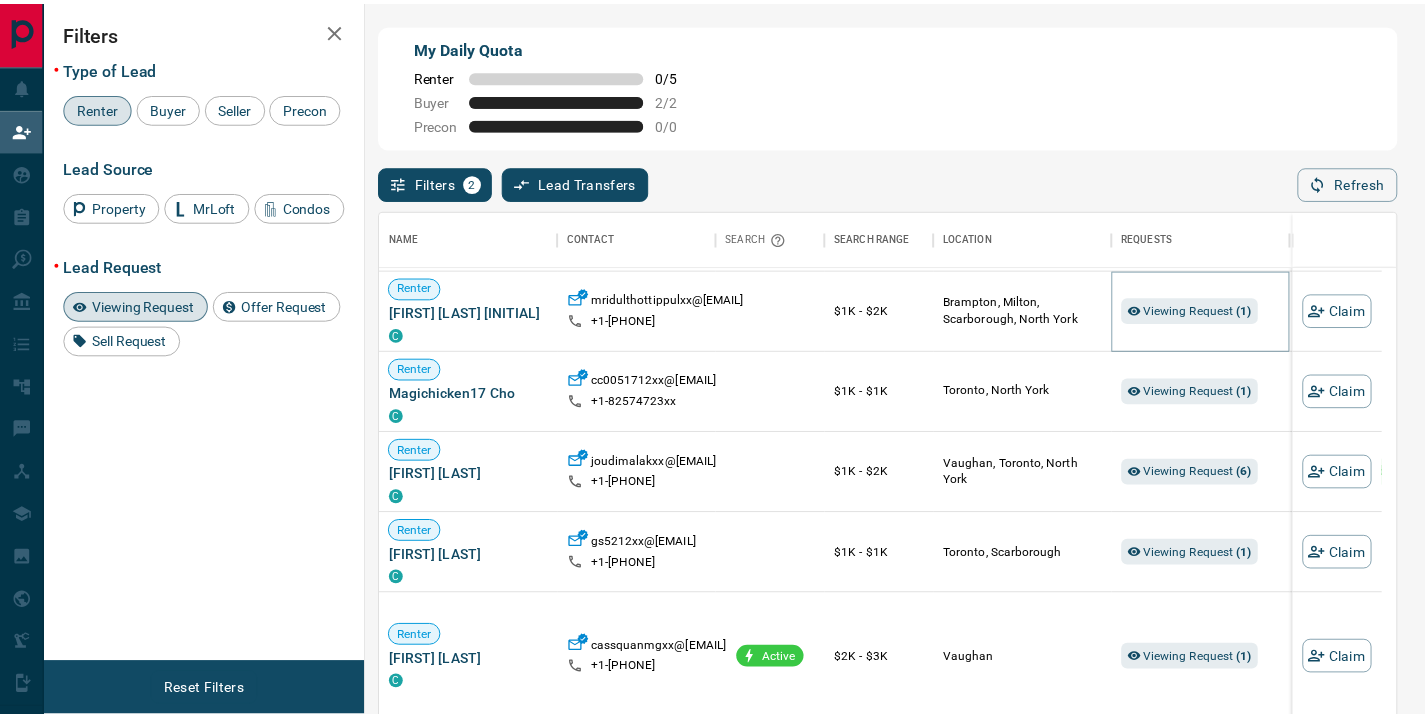 scroll, scrollTop: 16, scrollLeft: 16, axis: both 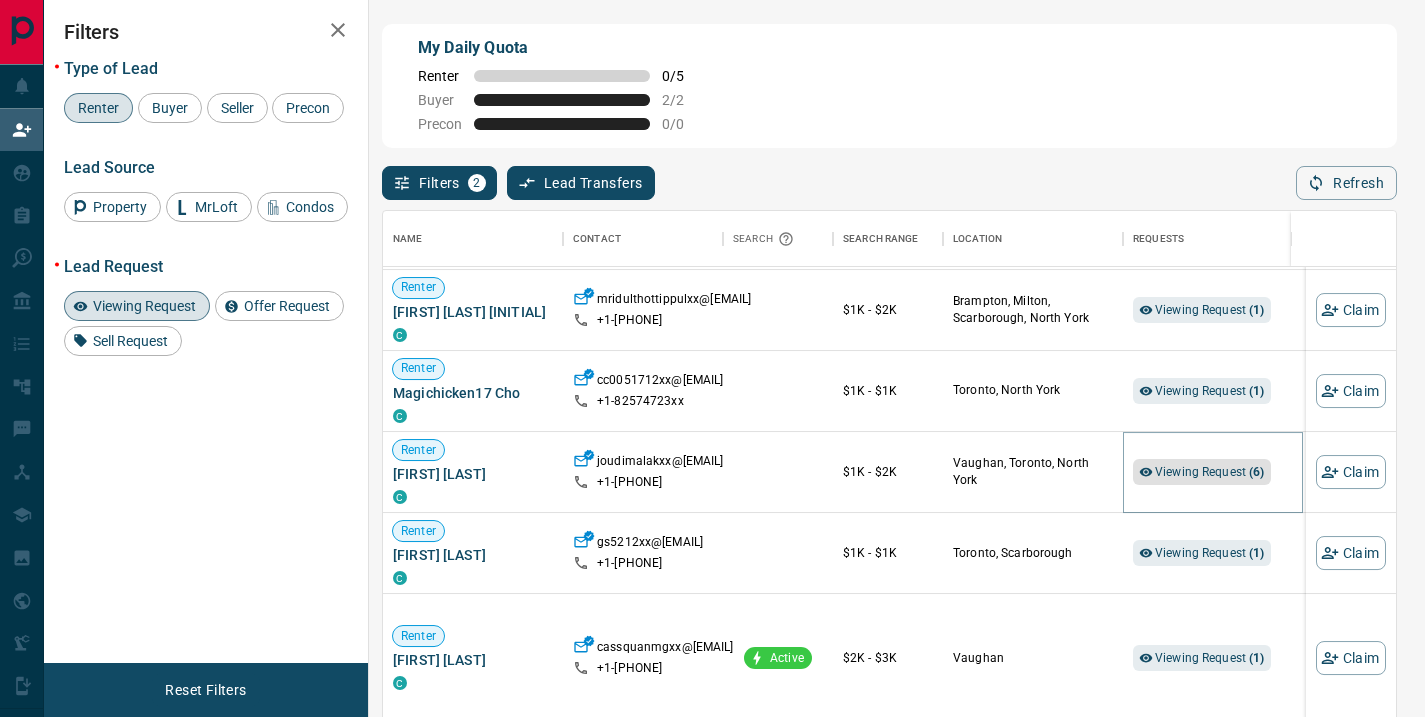 click on "Viewing Request   ( 6 )" at bounding box center [1210, 472] 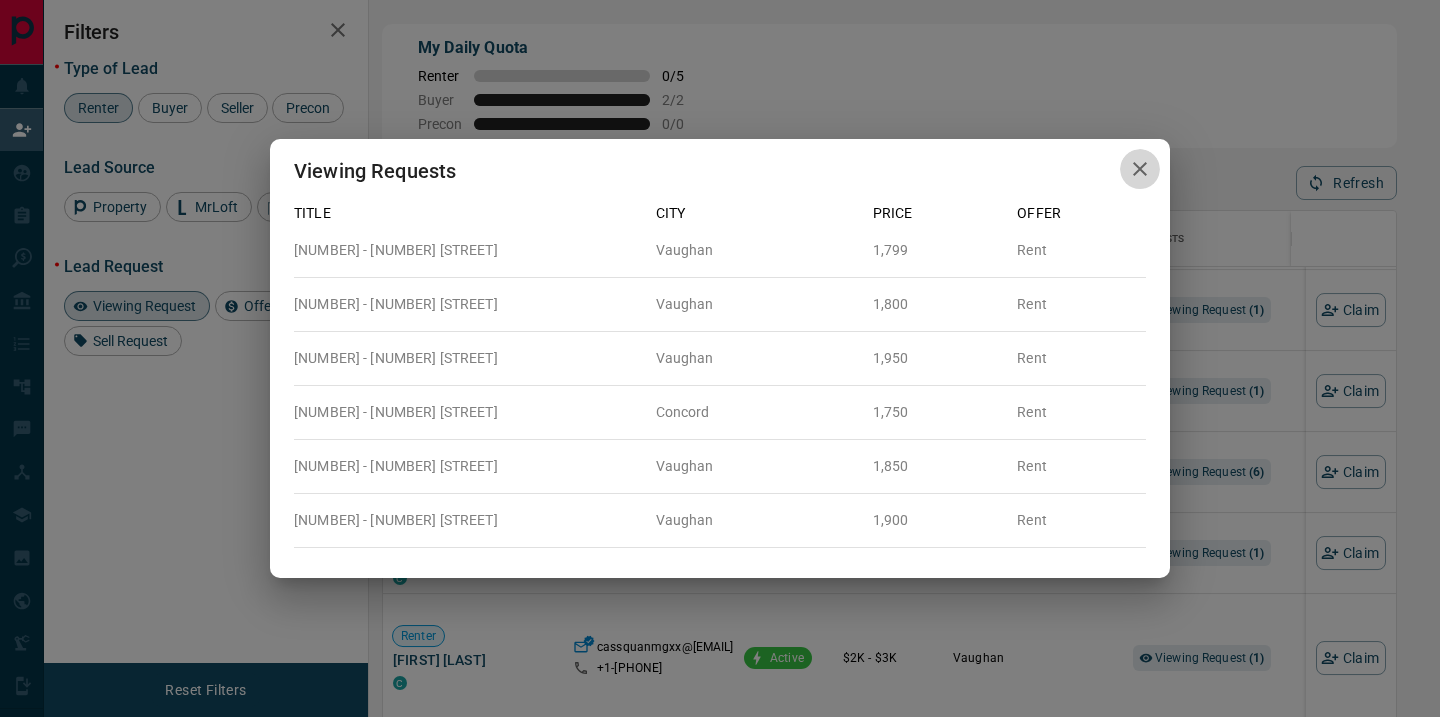click 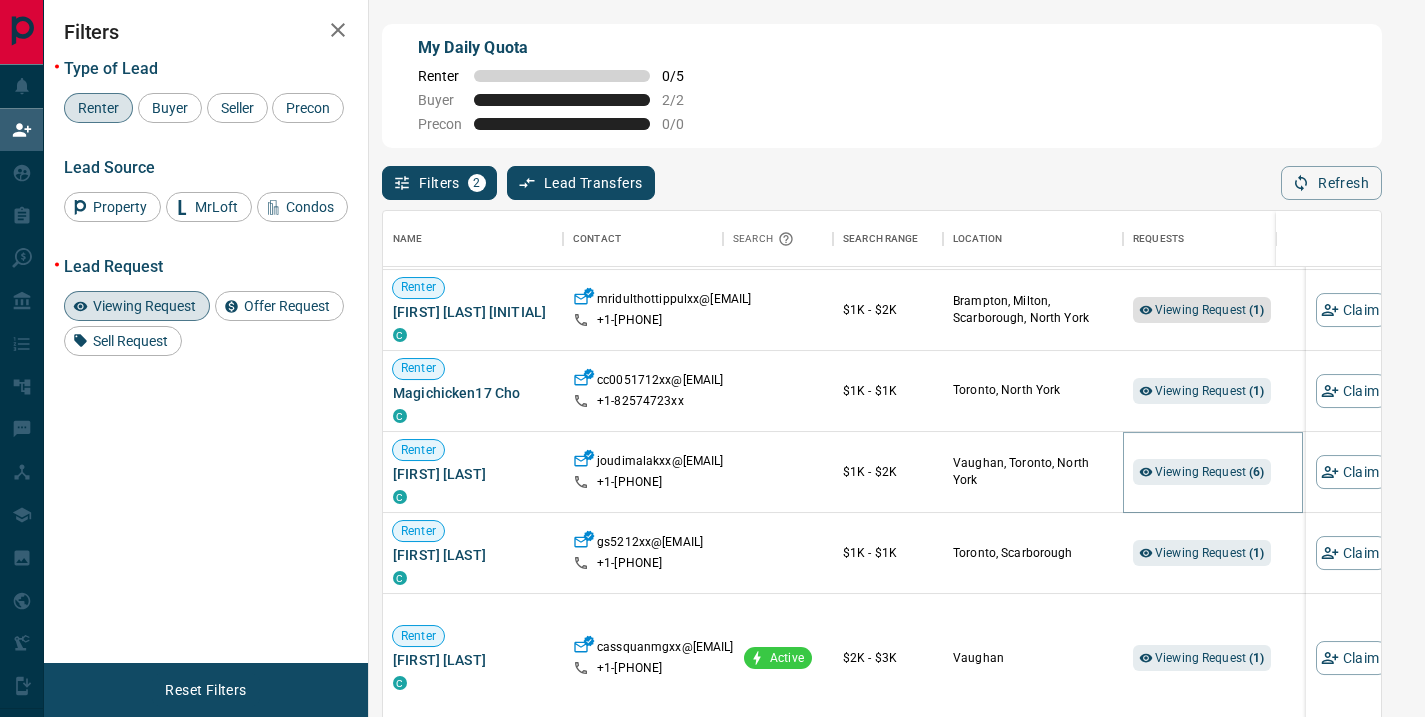 scroll, scrollTop: 16, scrollLeft: 16, axis: both 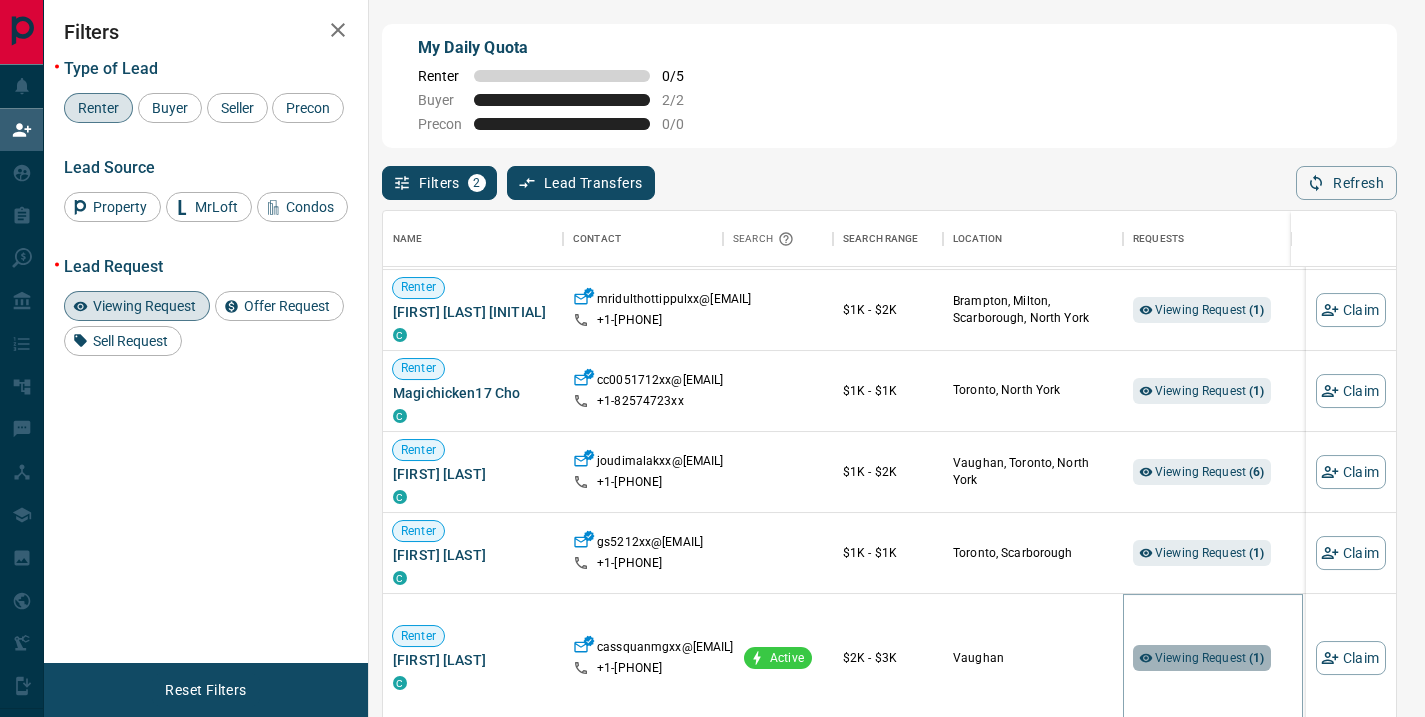 click on "Viewing Request   ( 1 )" at bounding box center [1210, 658] 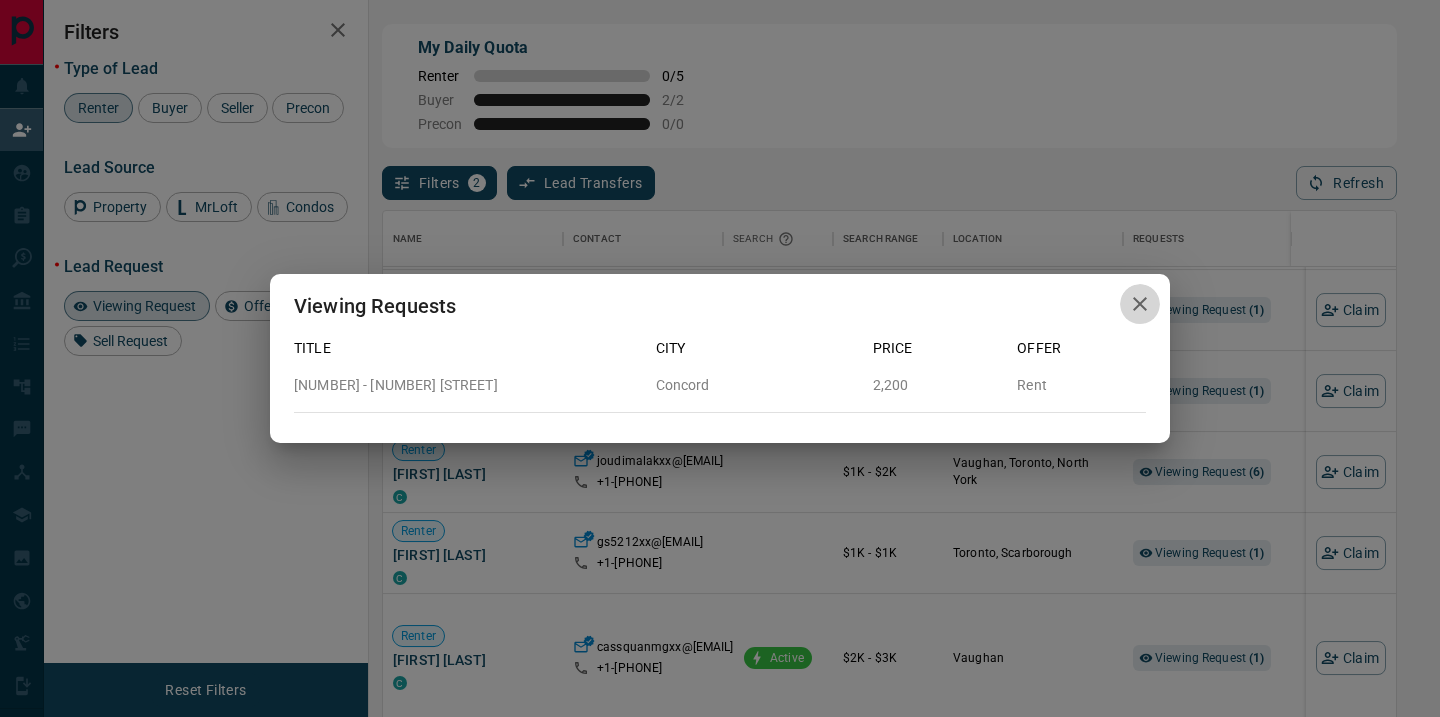 click 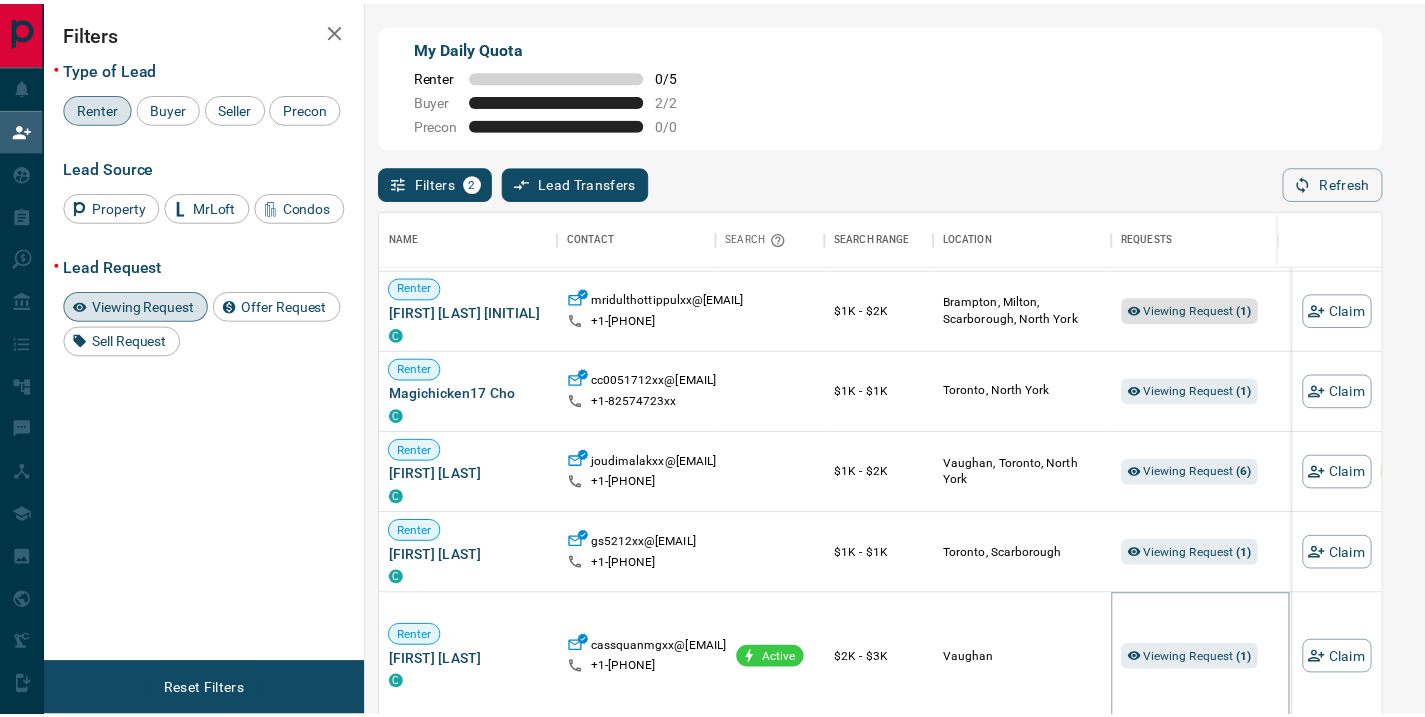 scroll, scrollTop: 16, scrollLeft: 16, axis: both 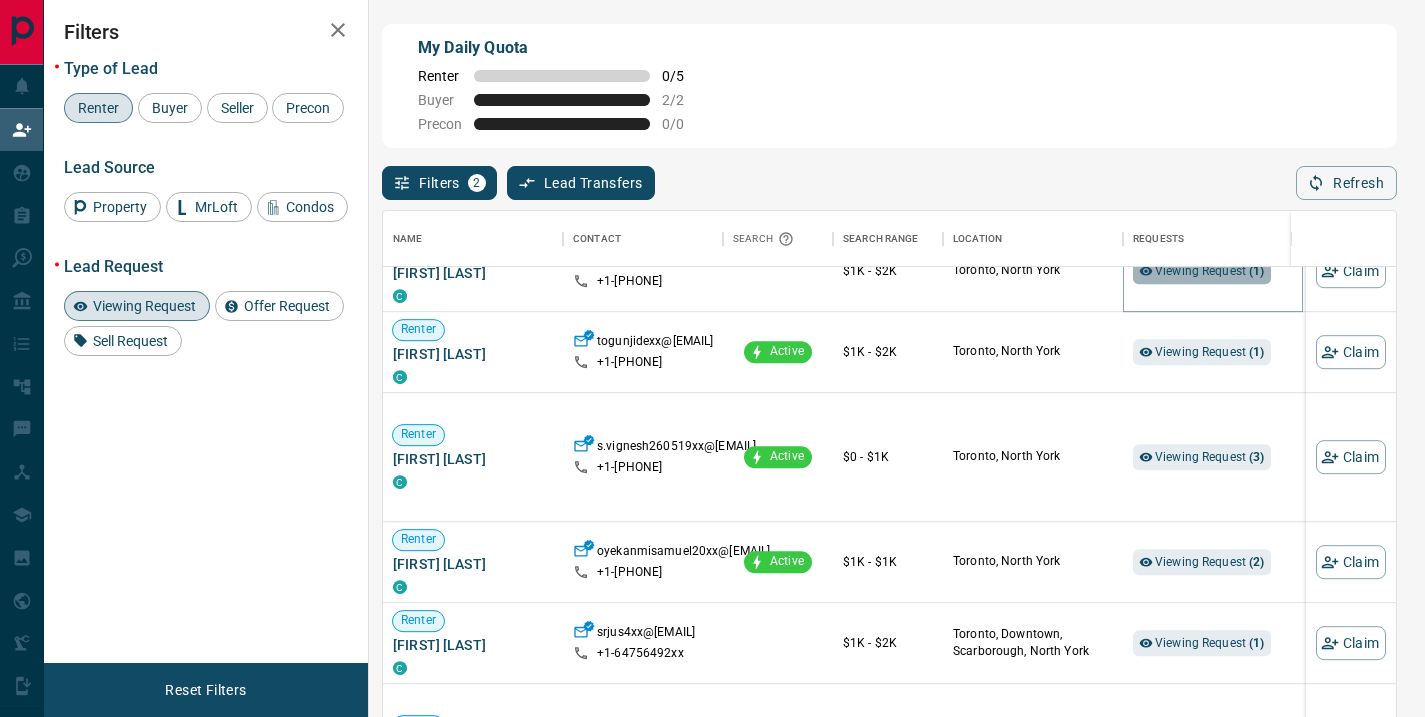 click on "Viewing Request   ( 1 )" at bounding box center [1210, 271] 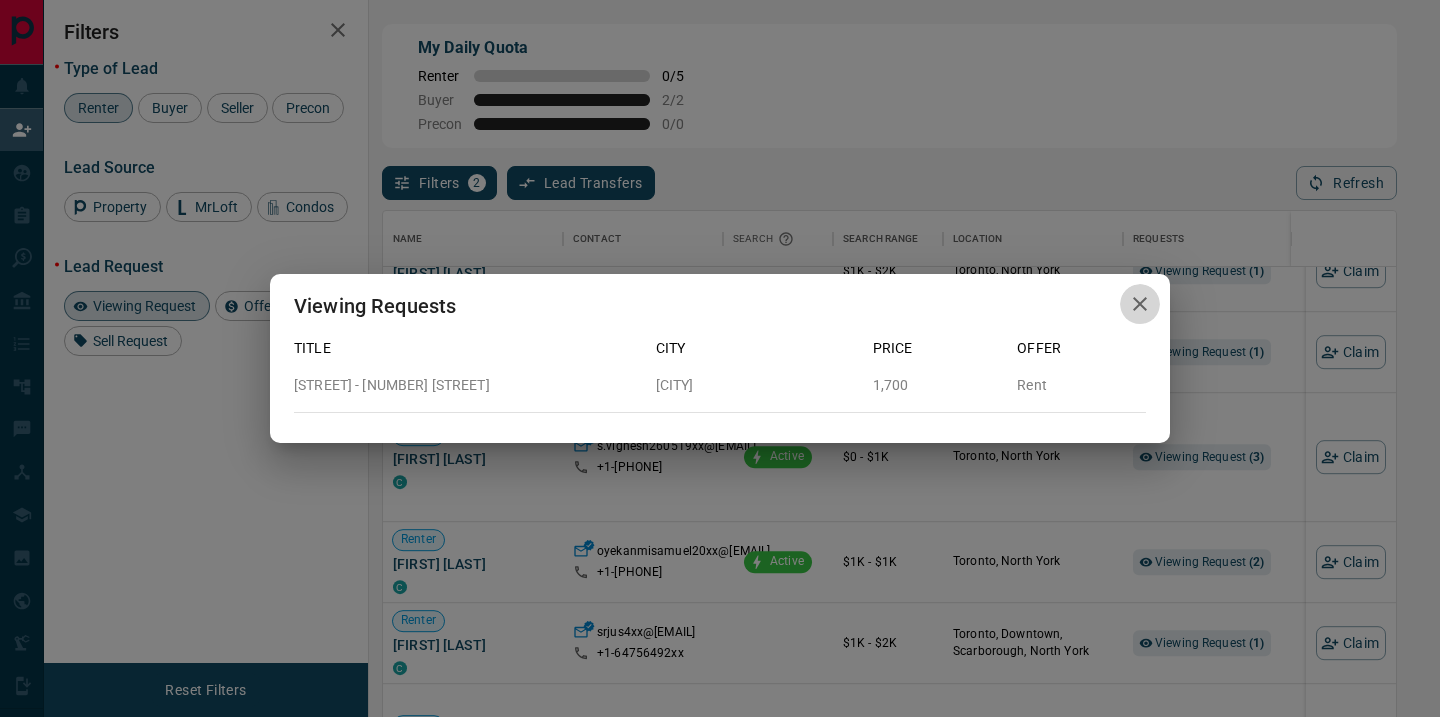 click 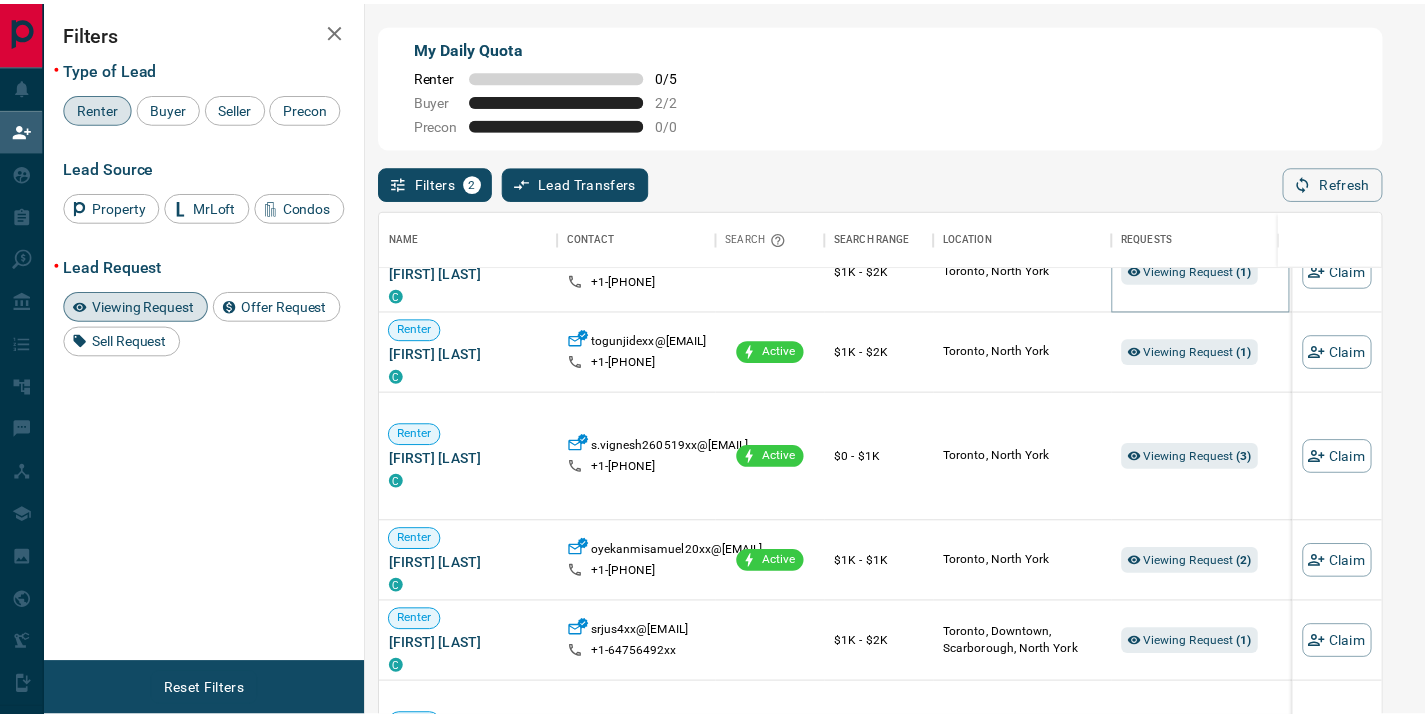 scroll, scrollTop: 1166, scrollLeft: 0, axis: vertical 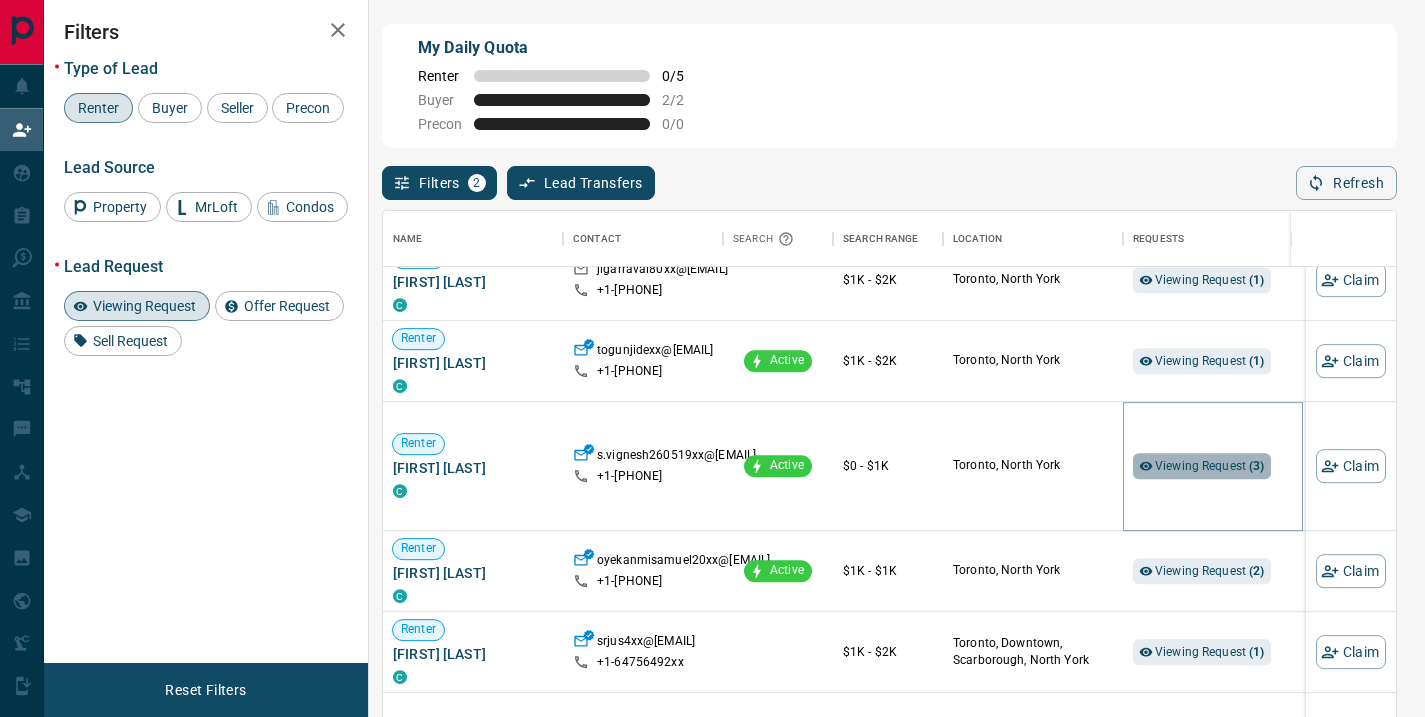 click on "Viewing Request   ( 3 )" at bounding box center [1210, 466] 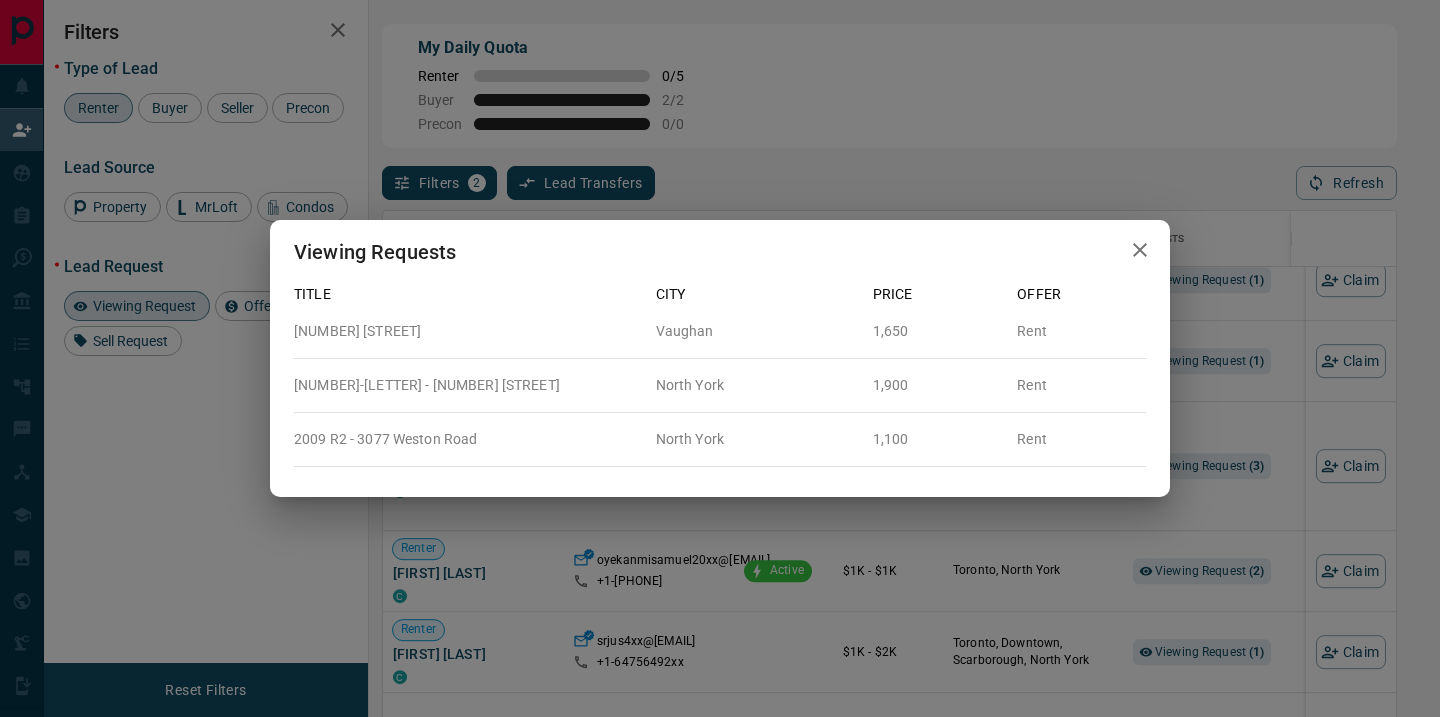 click 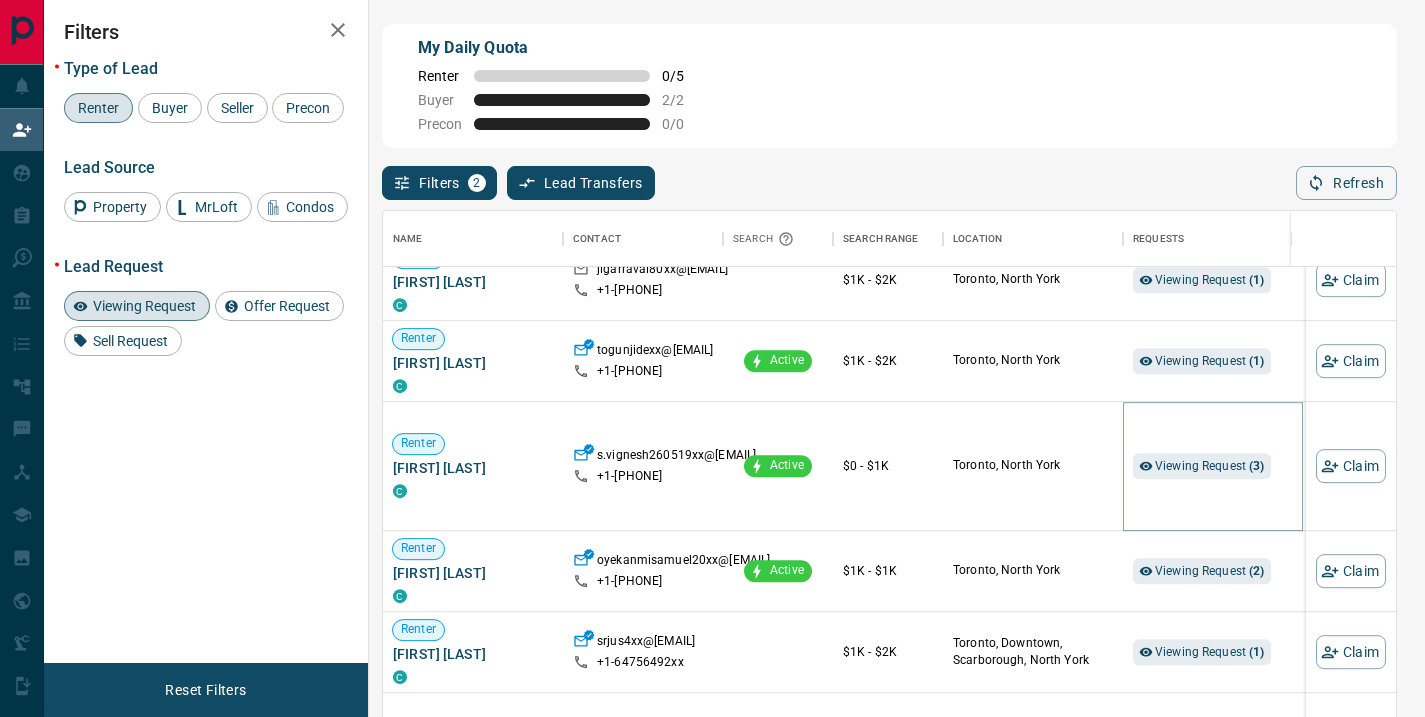 scroll, scrollTop: 16, scrollLeft: 16, axis: both 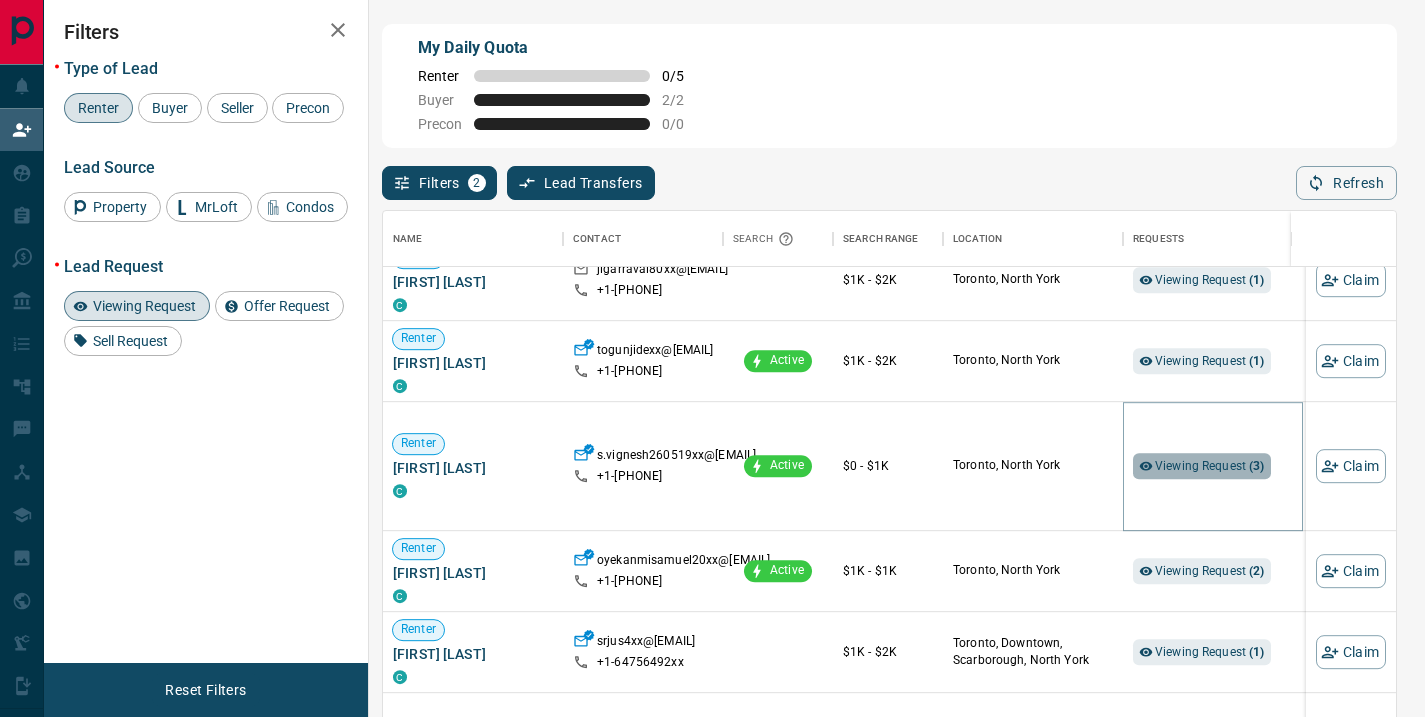 click on "Viewing Request   ( 3 )" at bounding box center (1210, 466) 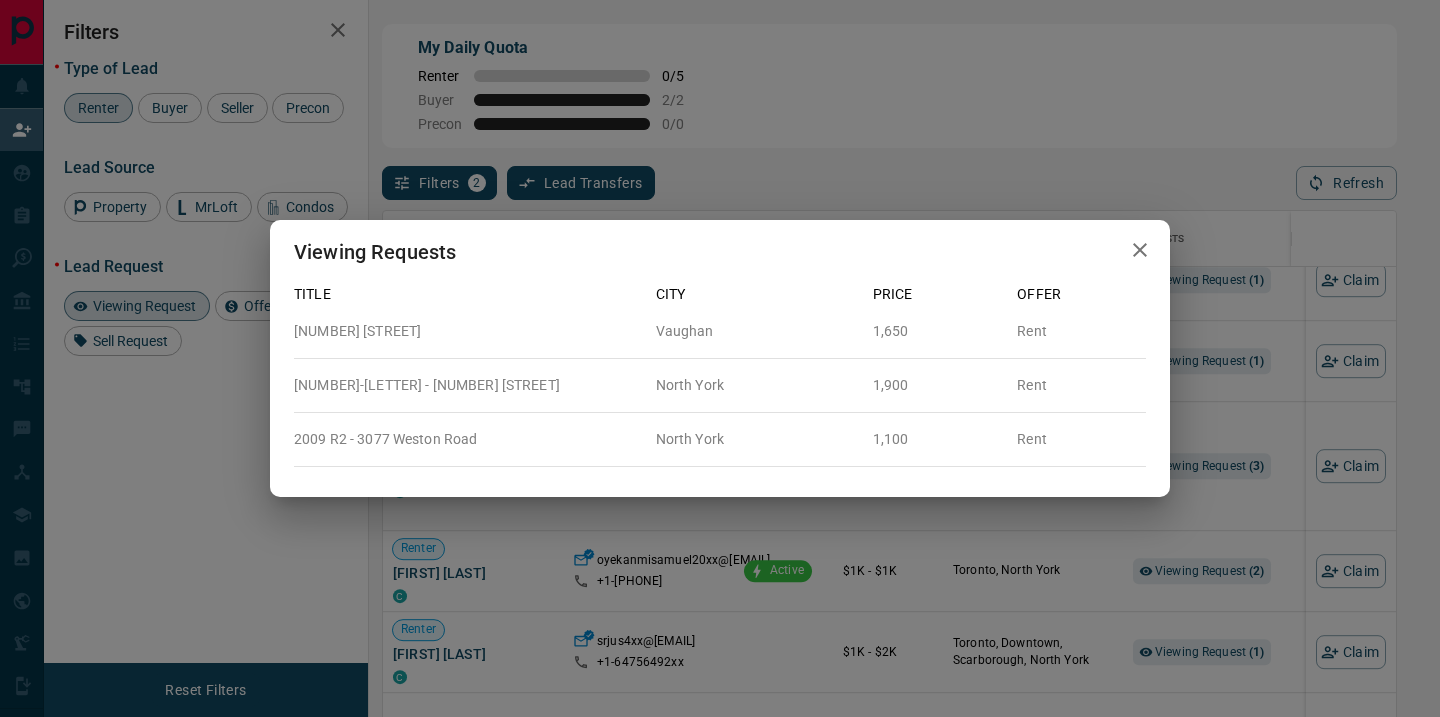 click 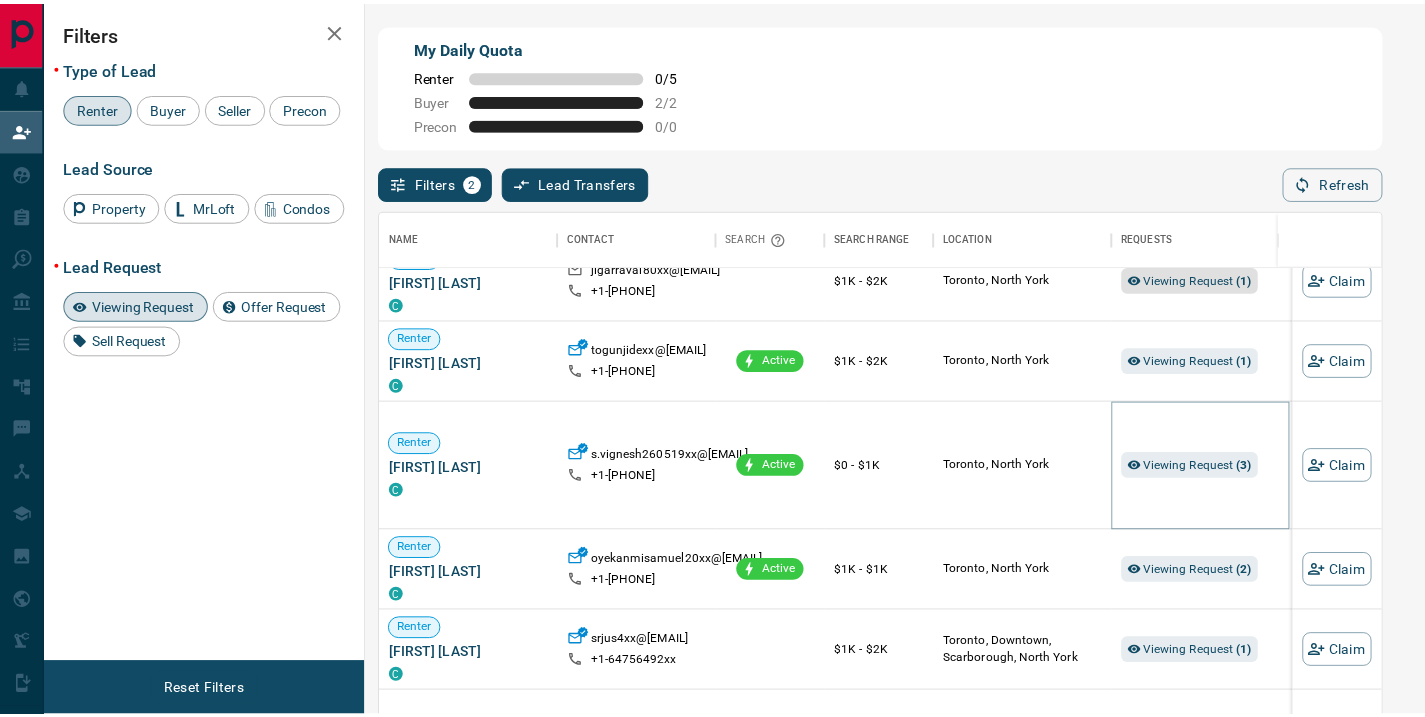 scroll, scrollTop: 16, scrollLeft: 16, axis: both 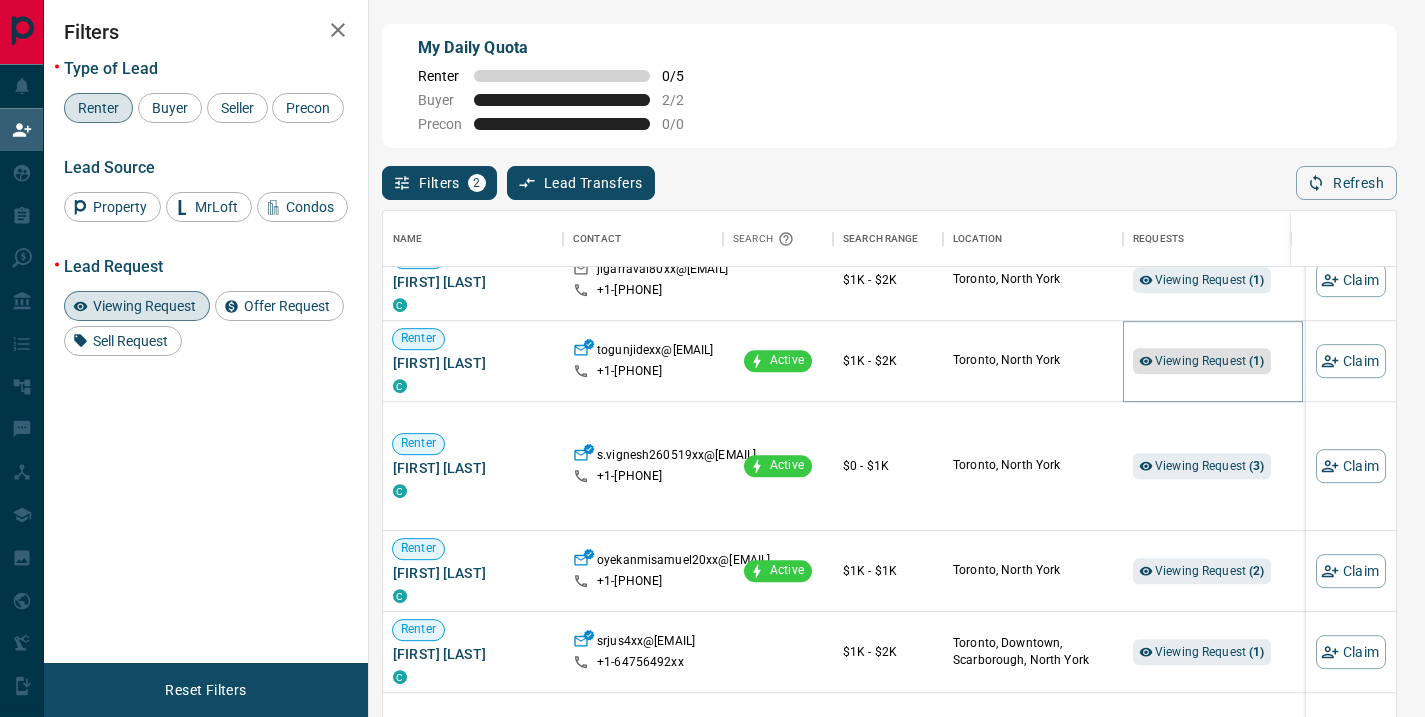 click on "Viewing Request   ( 1 )" at bounding box center [1210, 361] 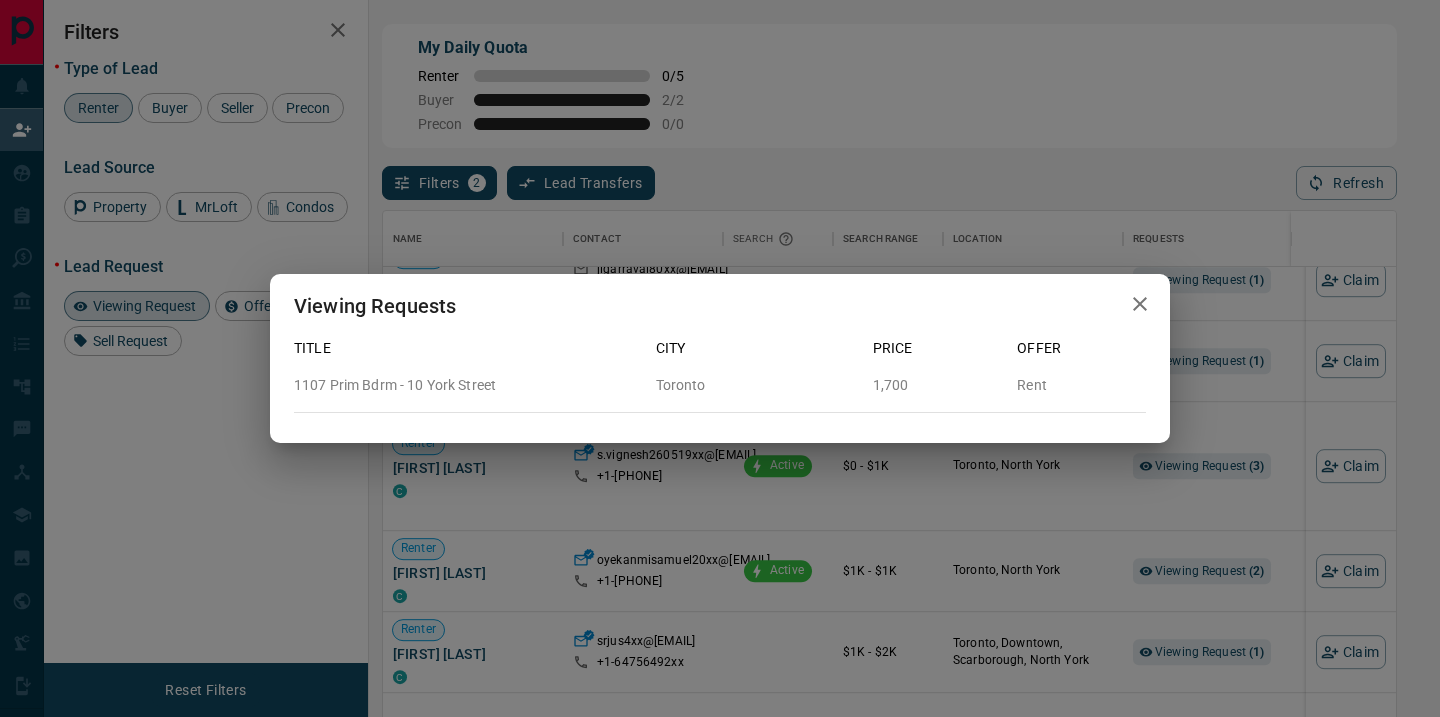 click 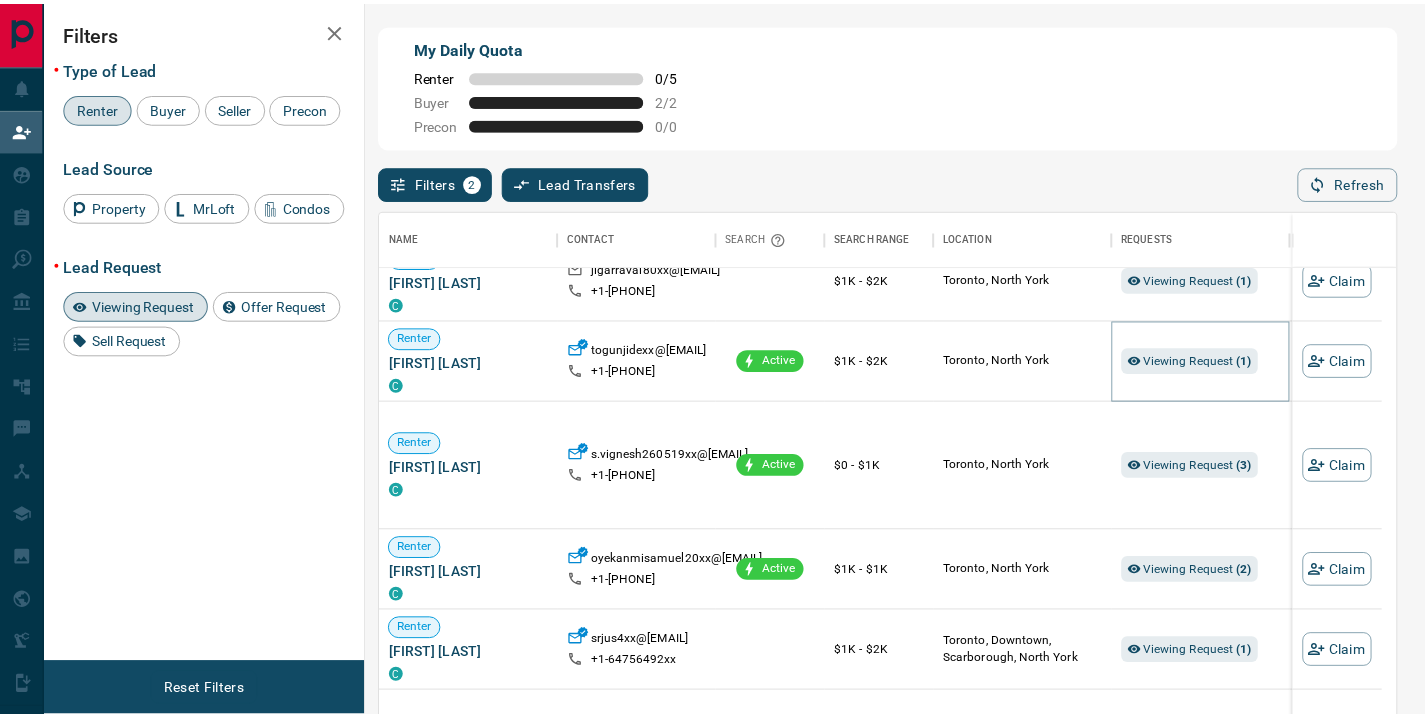 scroll, scrollTop: 16, scrollLeft: 16, axis: both 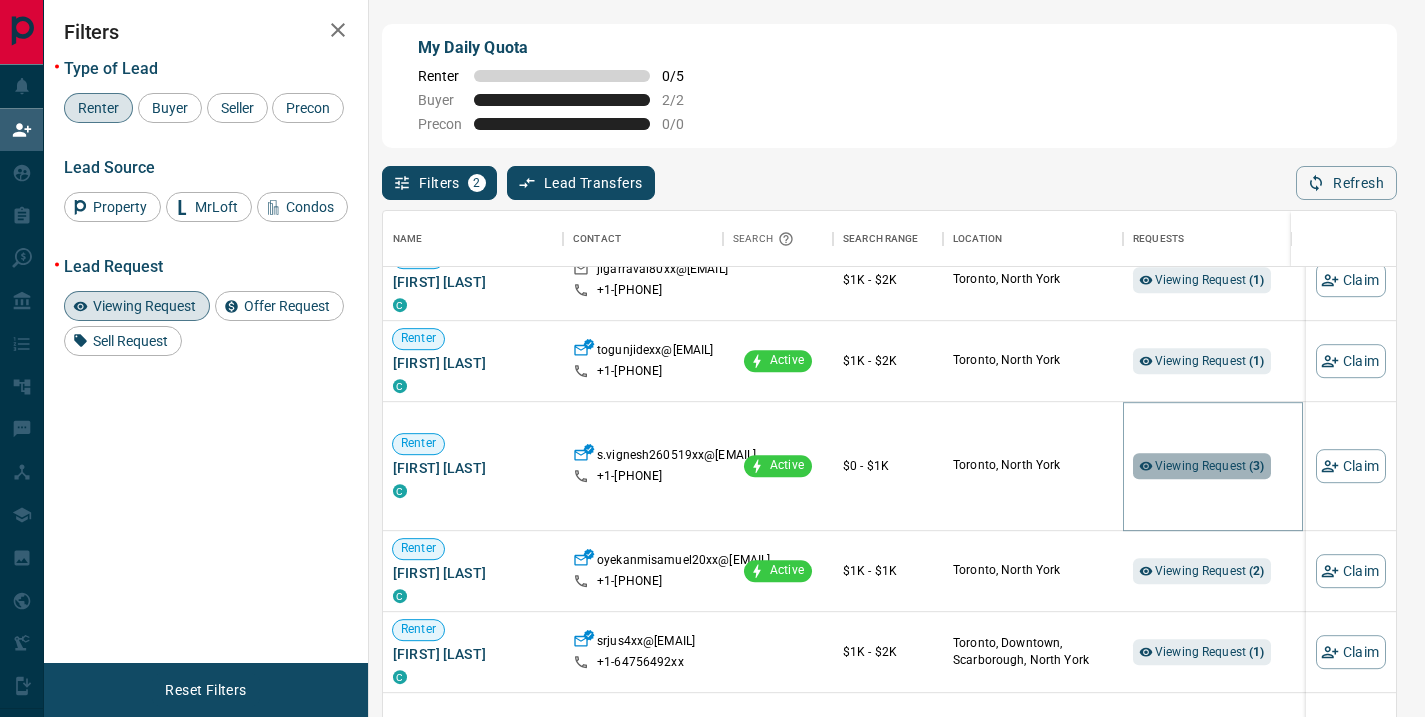click on "Viewing Request   ( 3 )" at bounding box center [1210, 466] 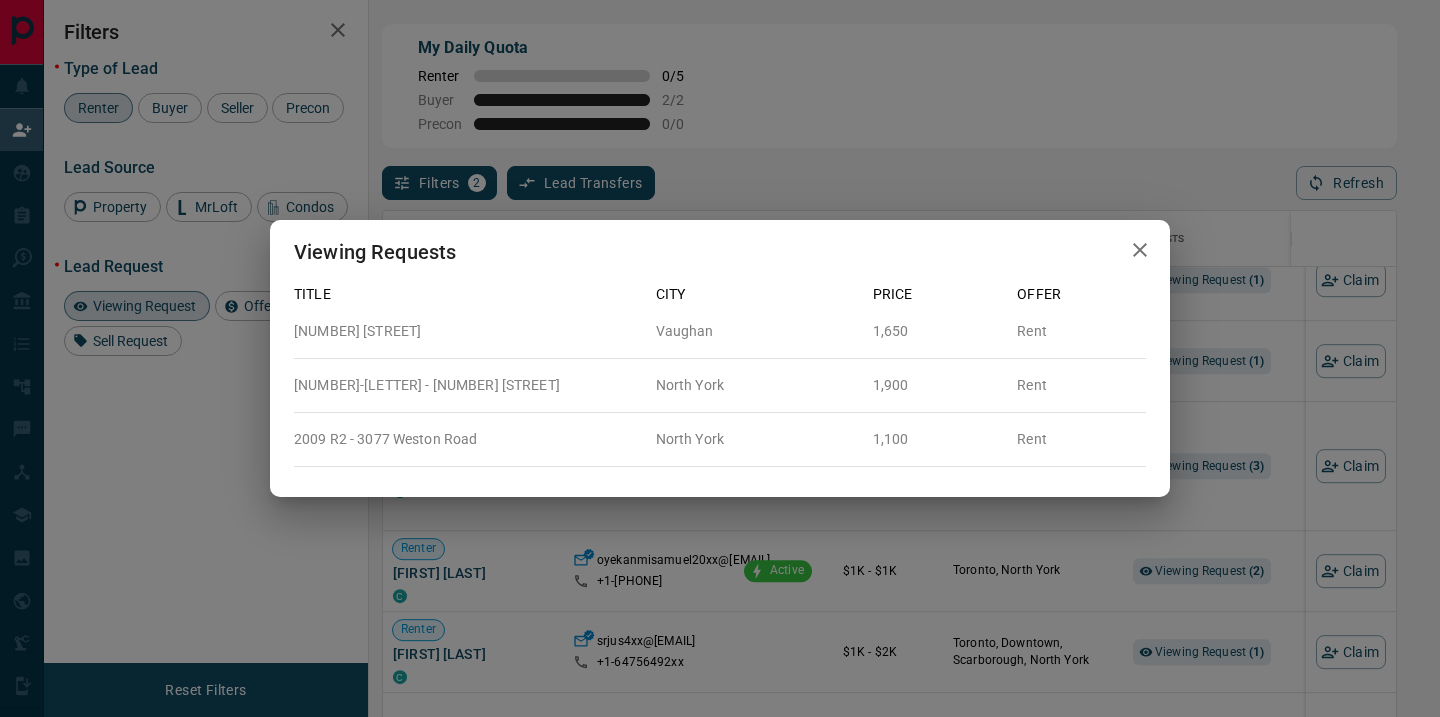 click 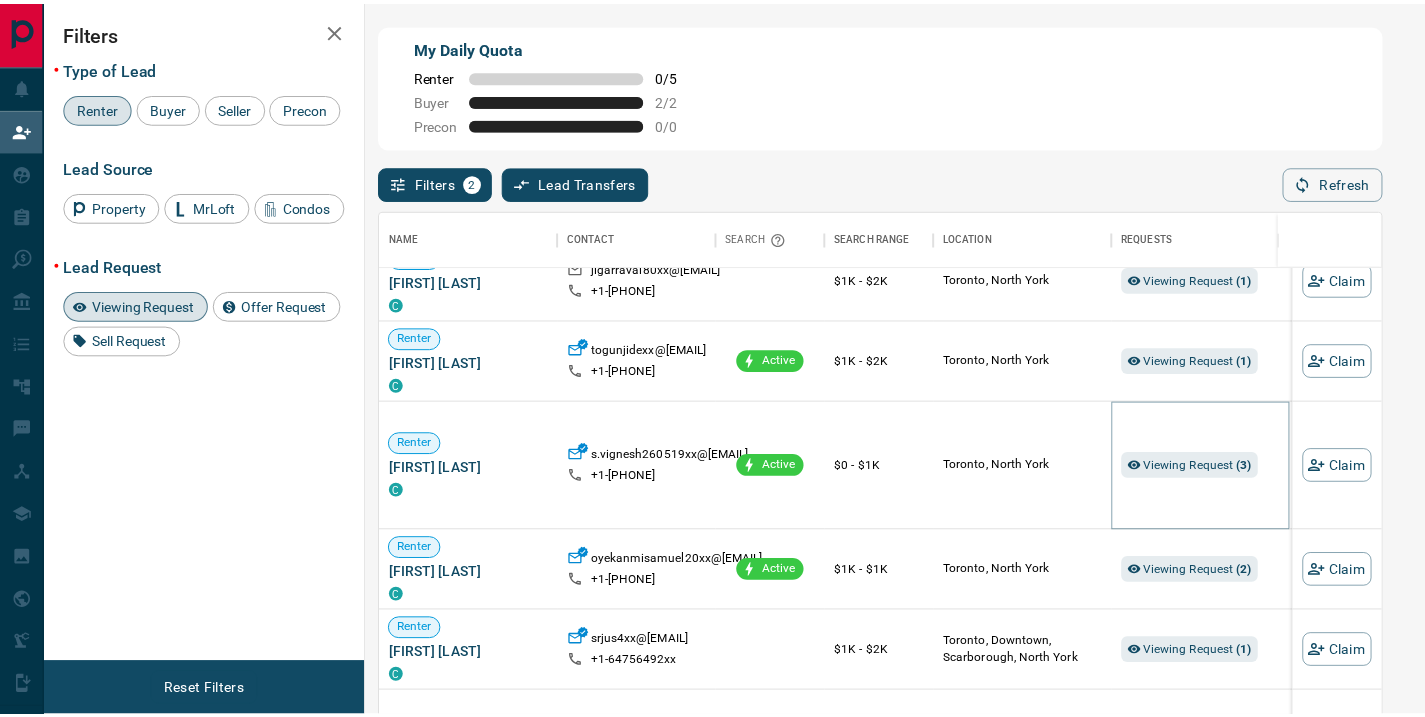 scroll, scrollTop: 16, scrollLeft: 16, axis: both 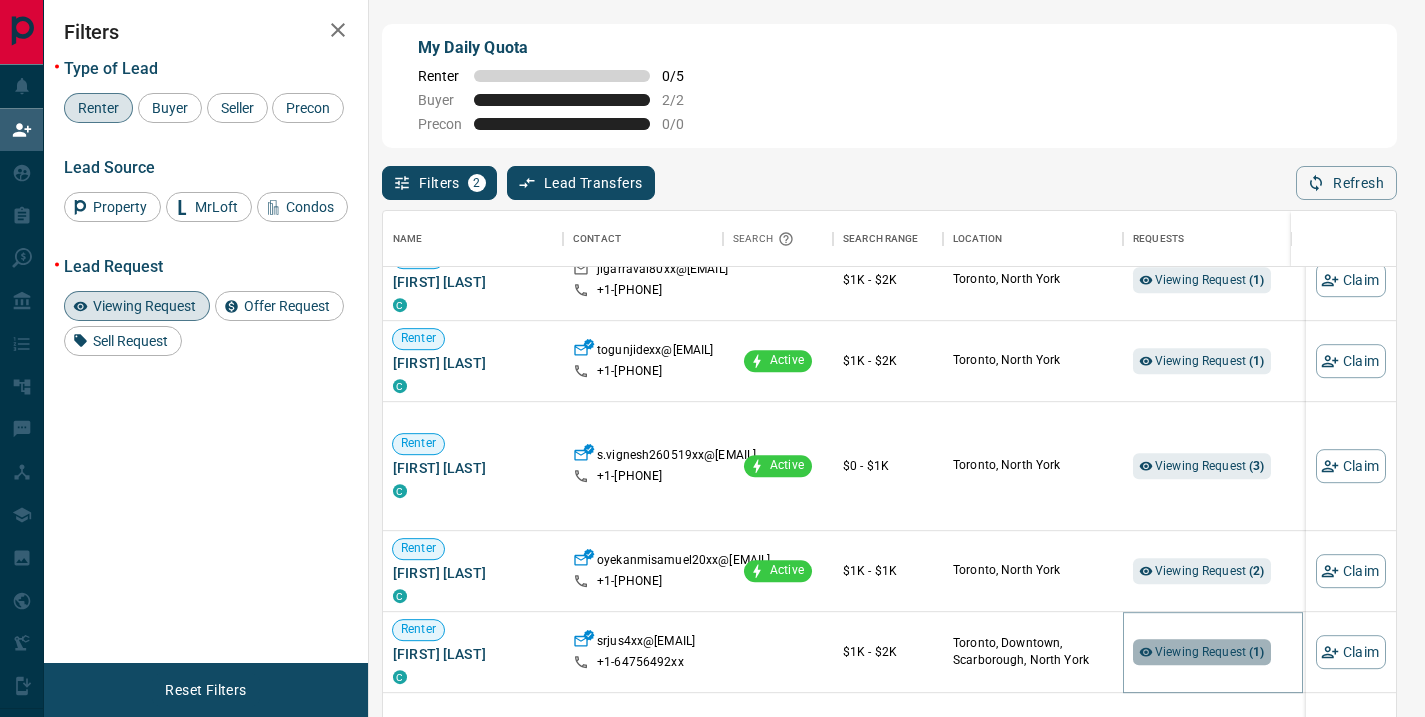 click on "Viewing Request   ( 1 )" at bounding box center [1210, 652] 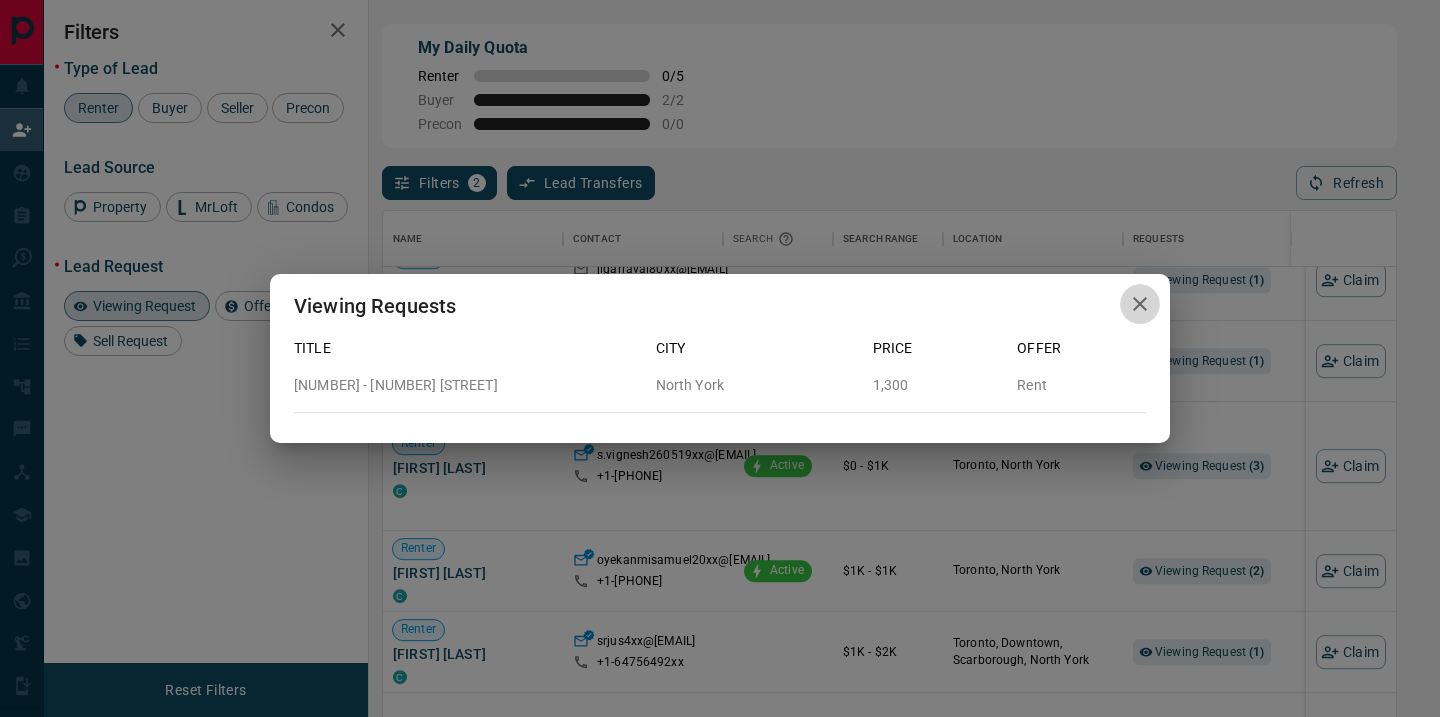 click 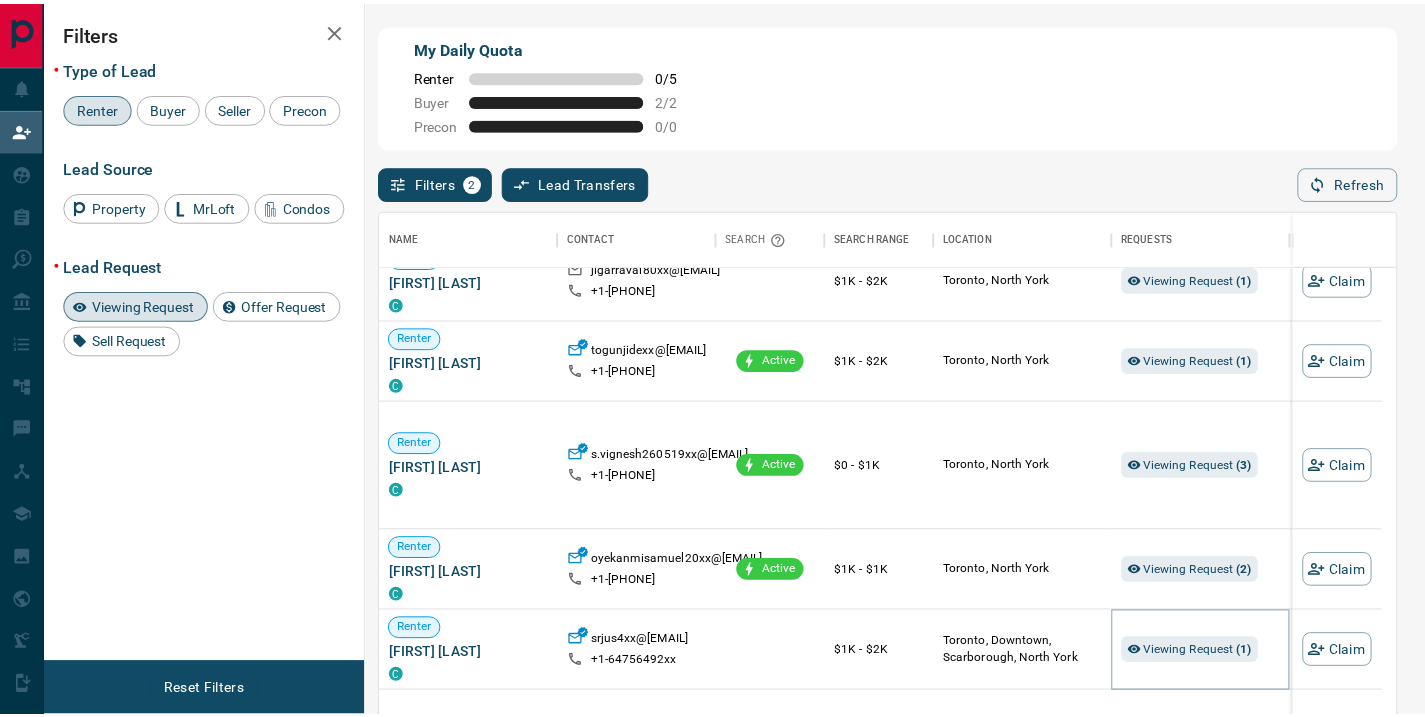 scroll, scrollTop: 16, scrollLeft: 16, axis: both 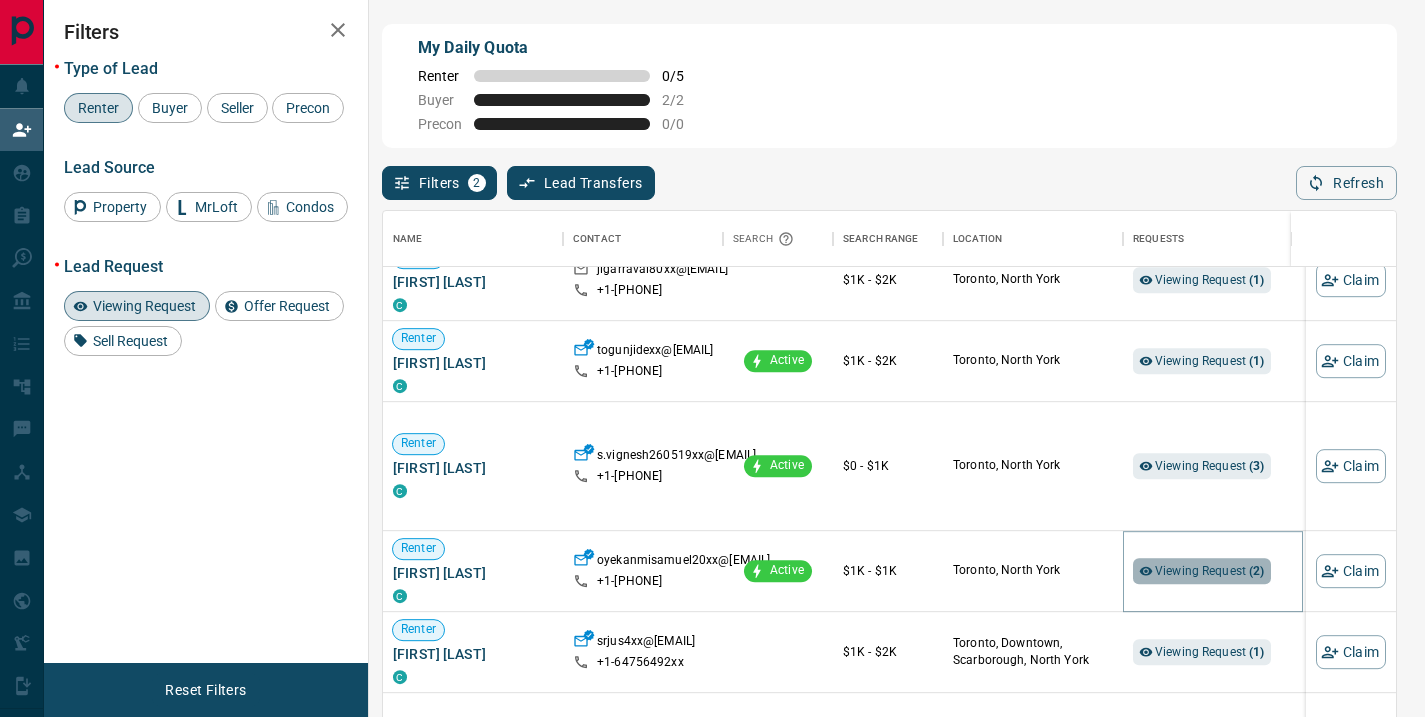 click on "Viewing Request   ( 2 )" at bounding box center [1210, 571] 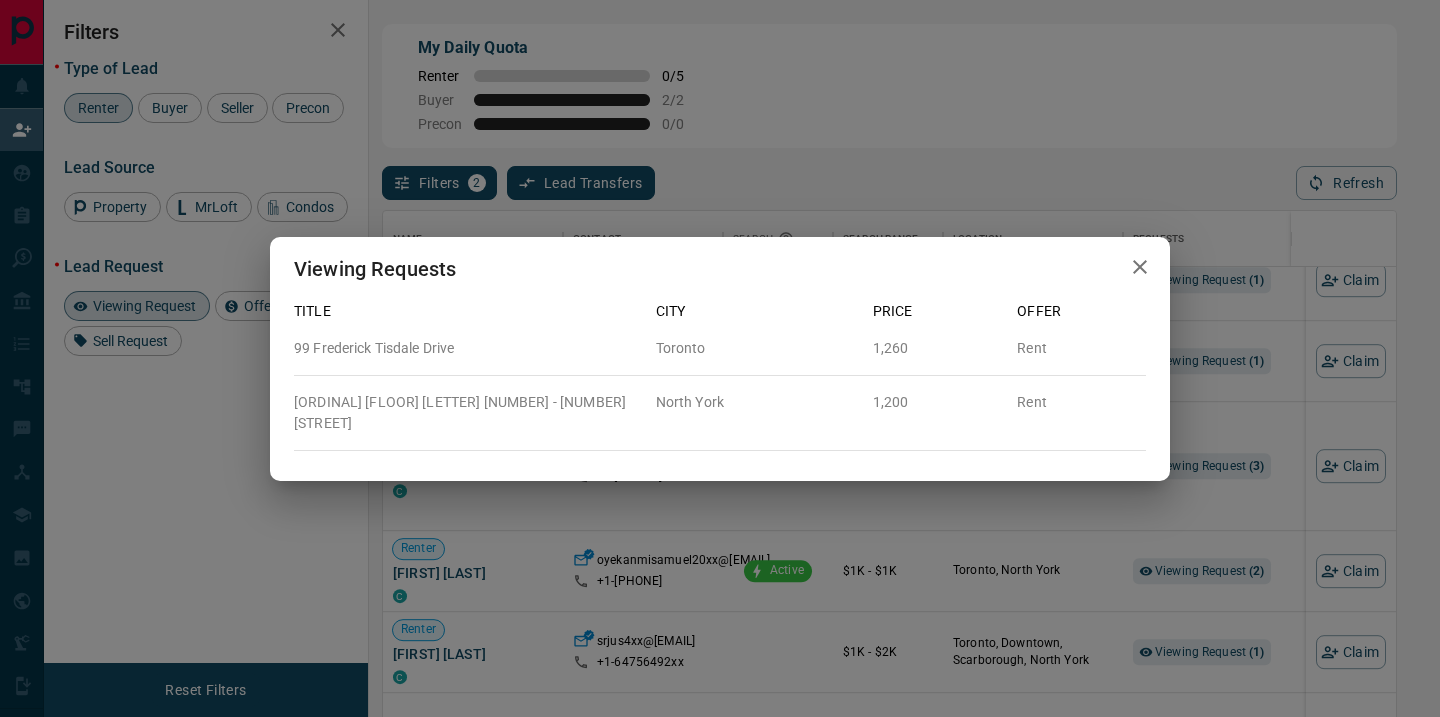 click 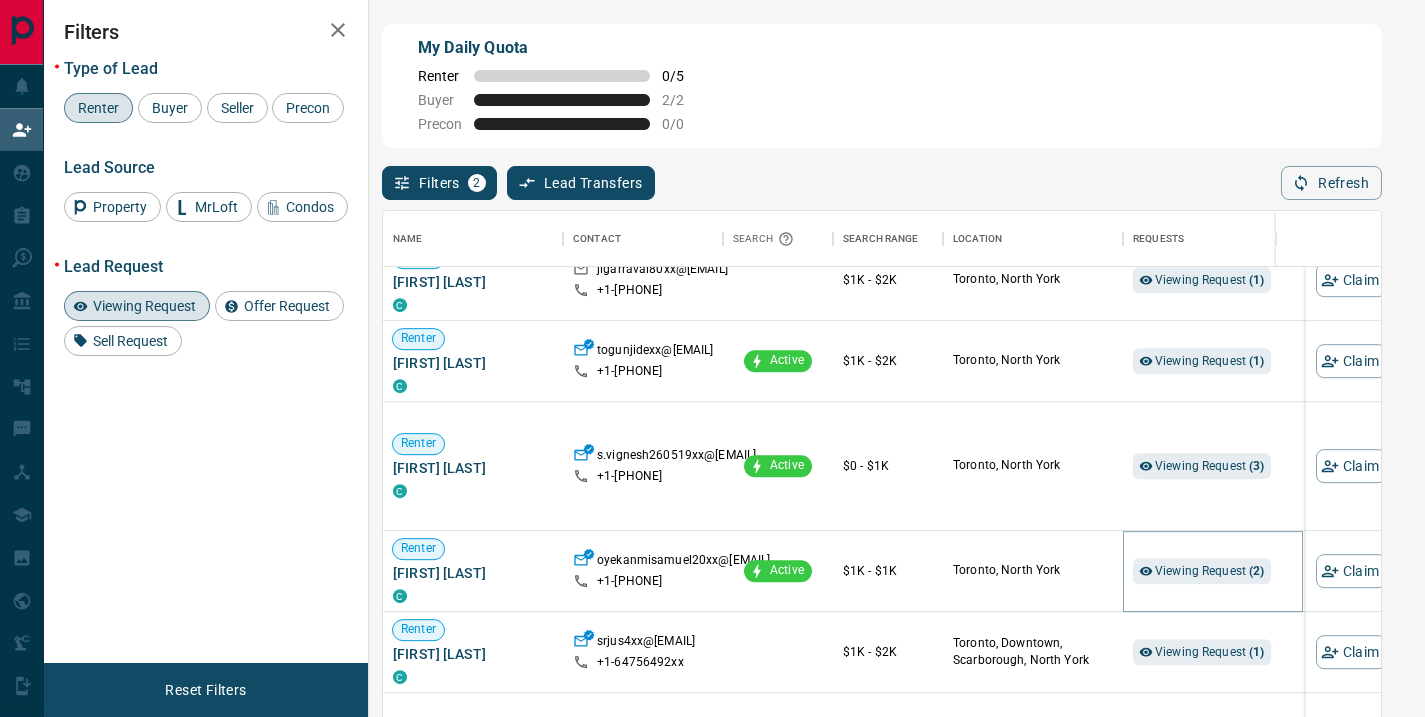 scroll, scrollTop: 16, scrollLeft: 16, axis: both 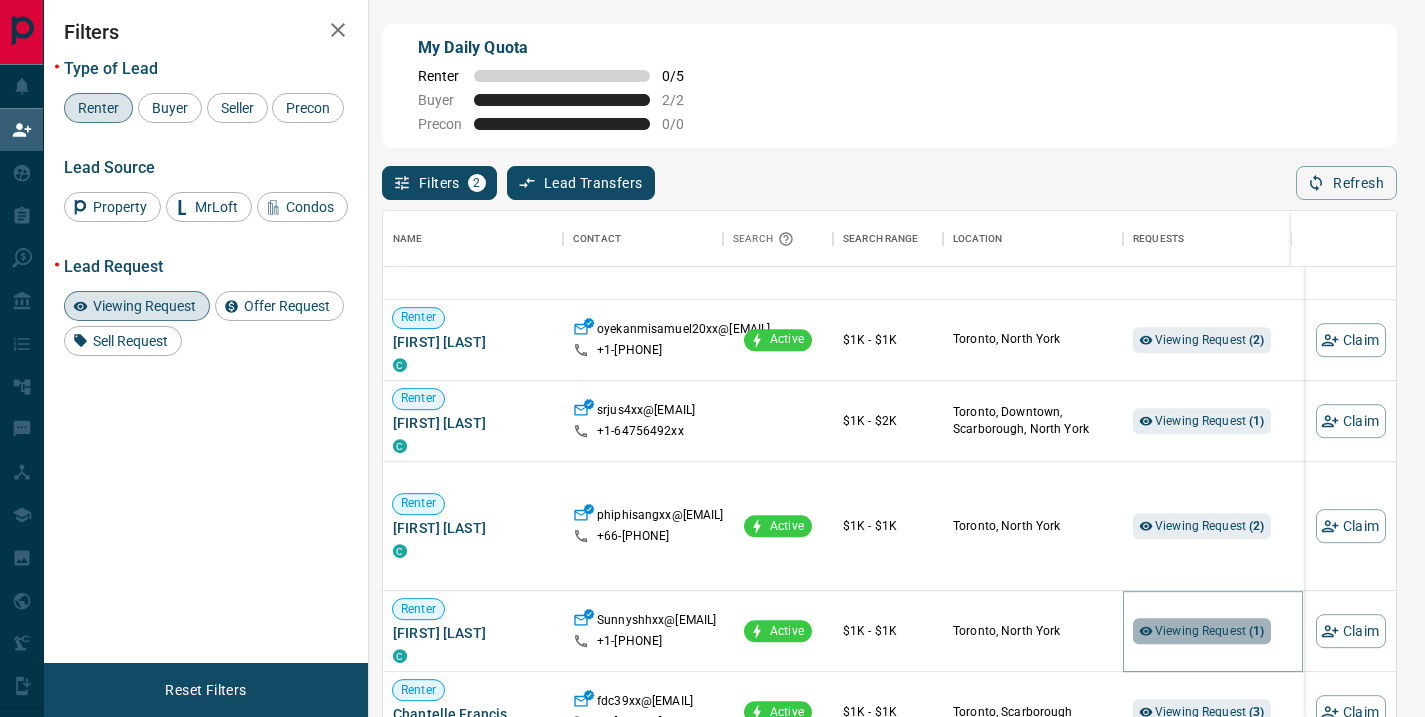 click on "Viewing Request   ( 1 )" at bounding box center [1210, 631] 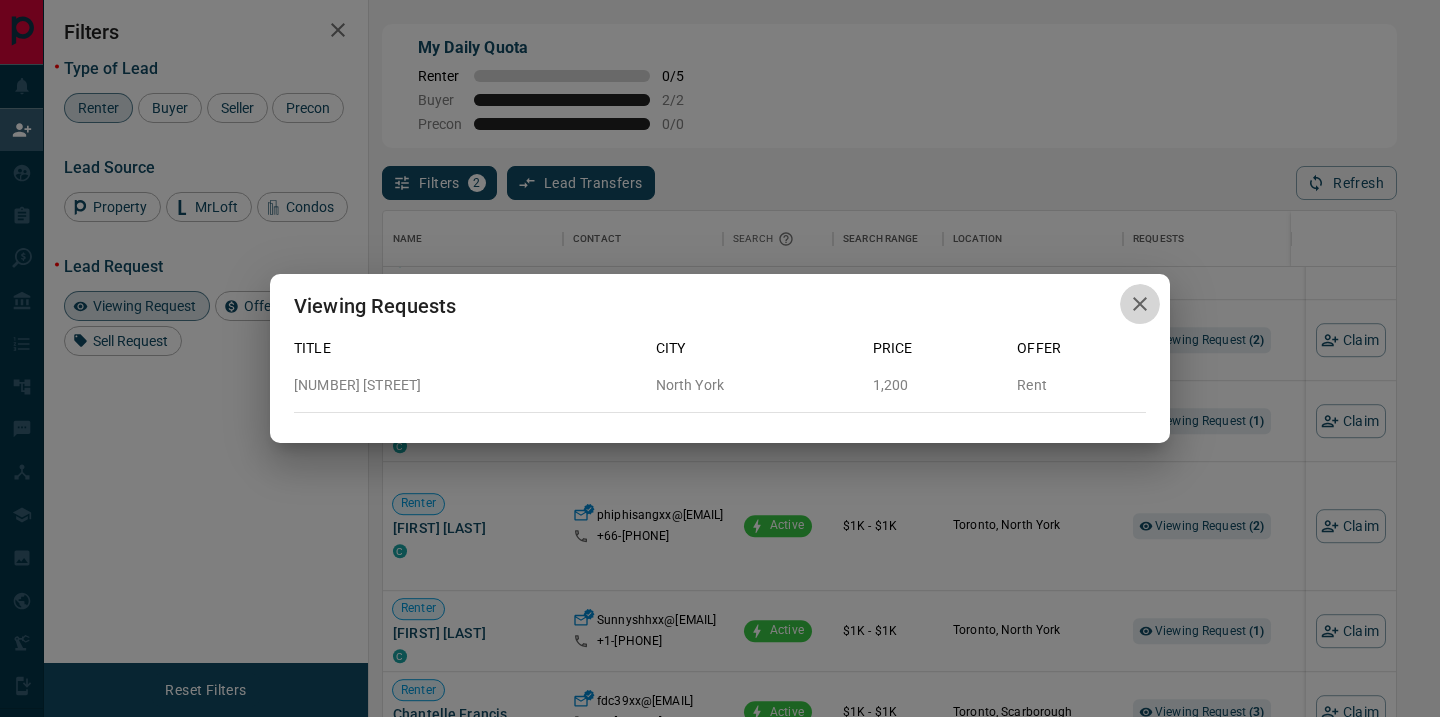 click 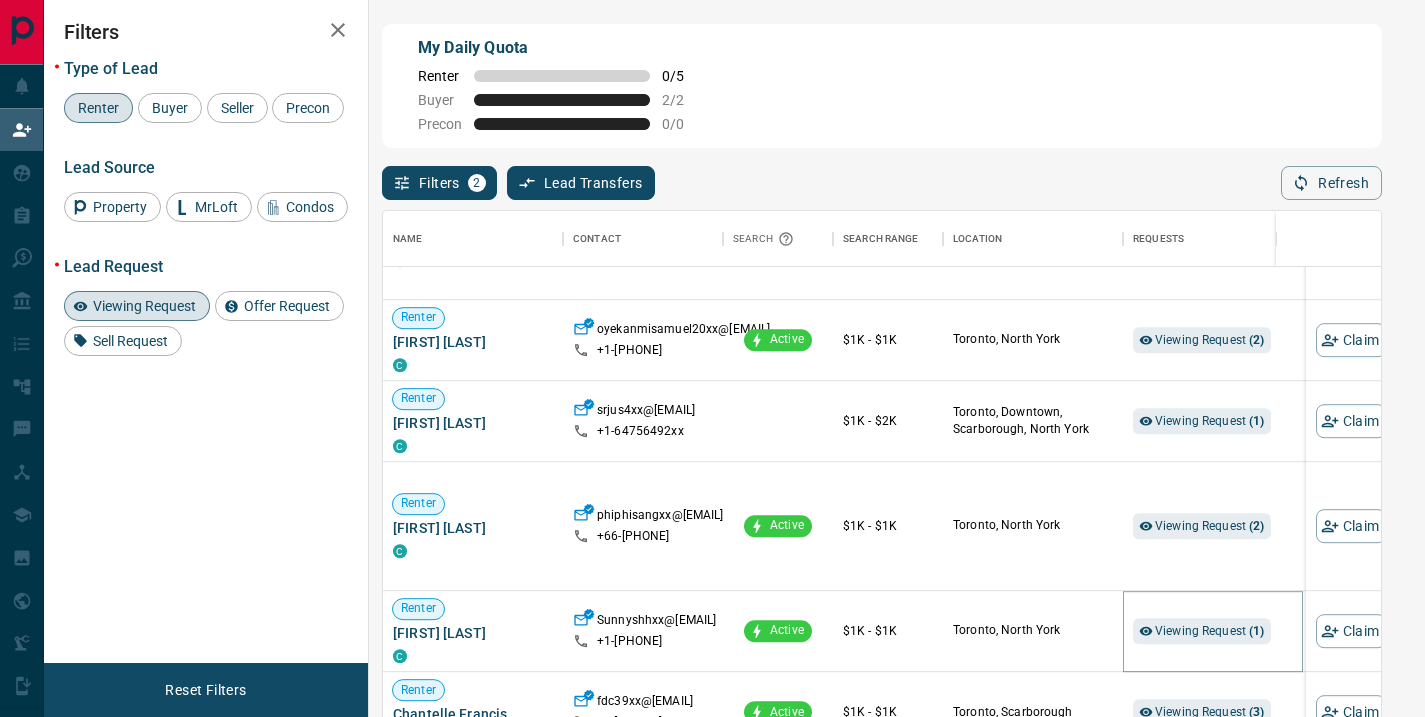 scroll, scrollTop: 16, scrollLeft: 16, axis: both 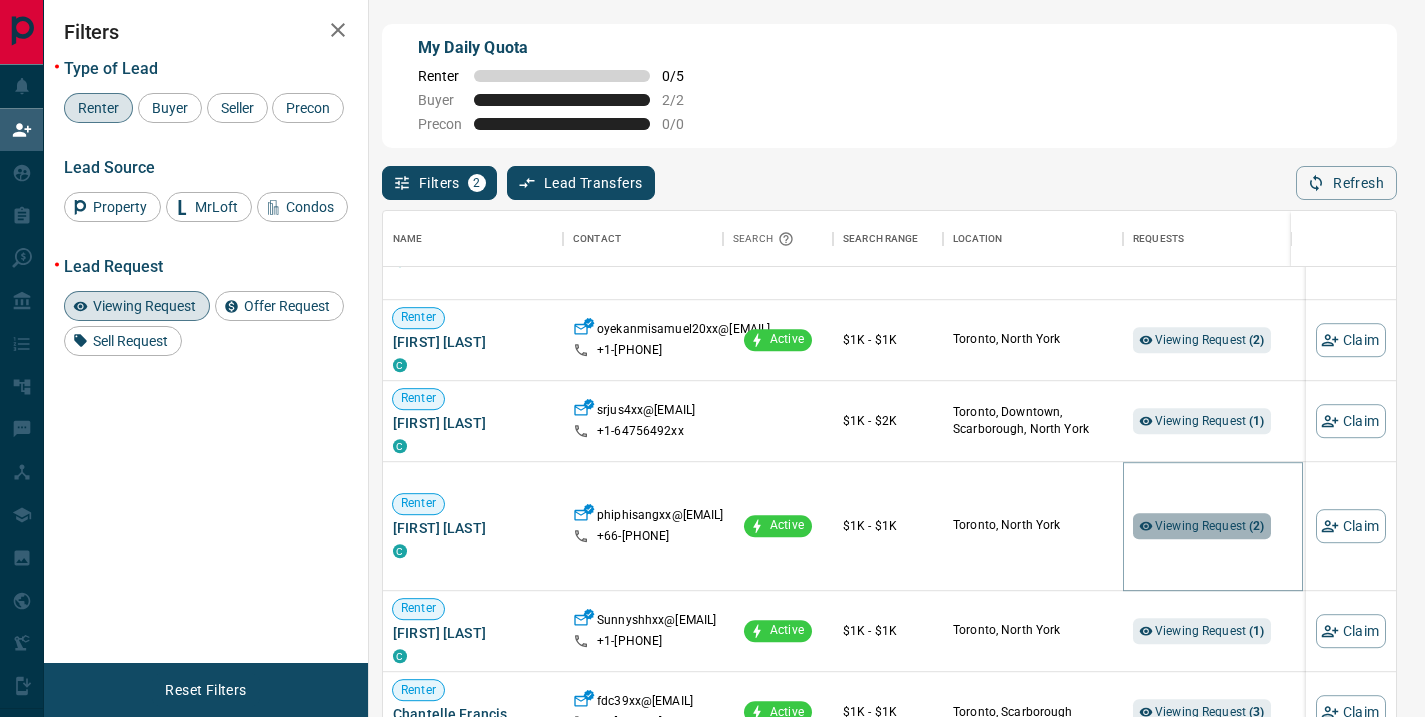 click on "Viewing Request   ( 2 )" at bounding box center (1210, 526) 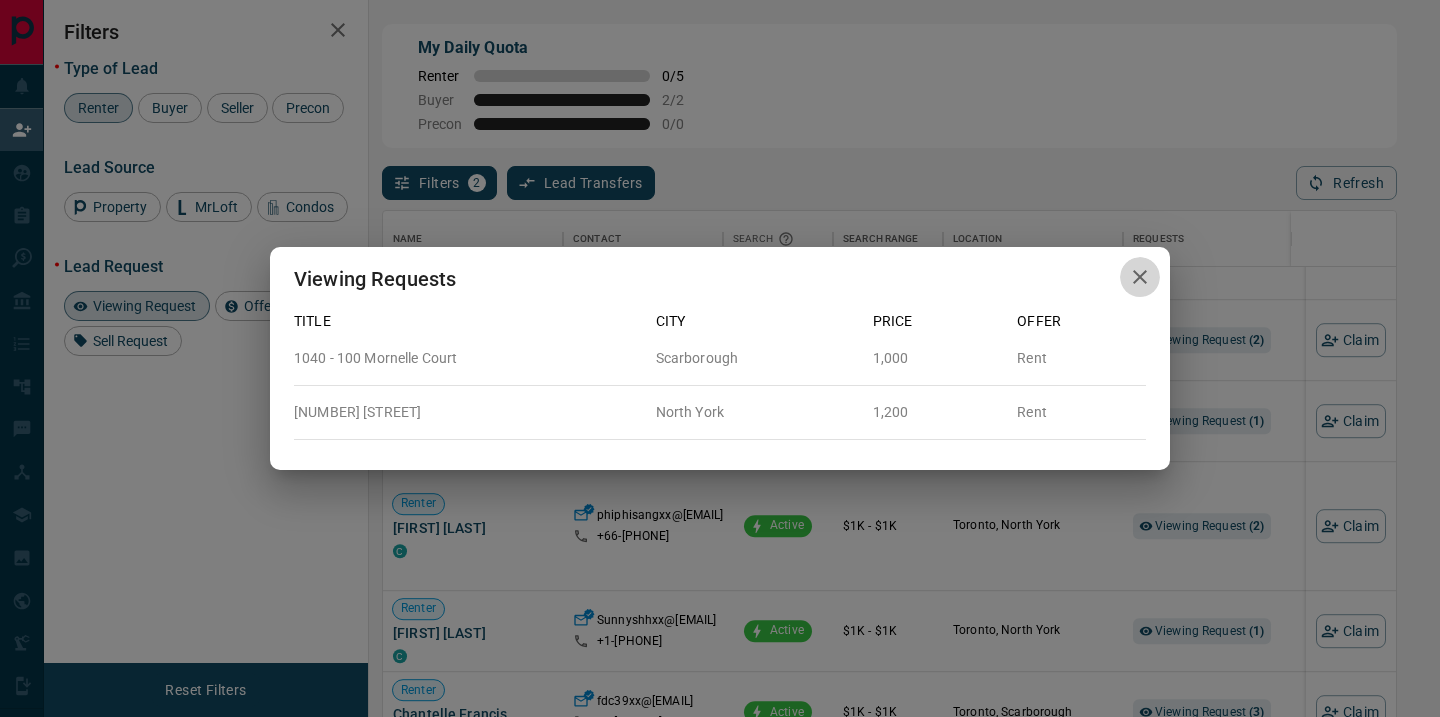 click 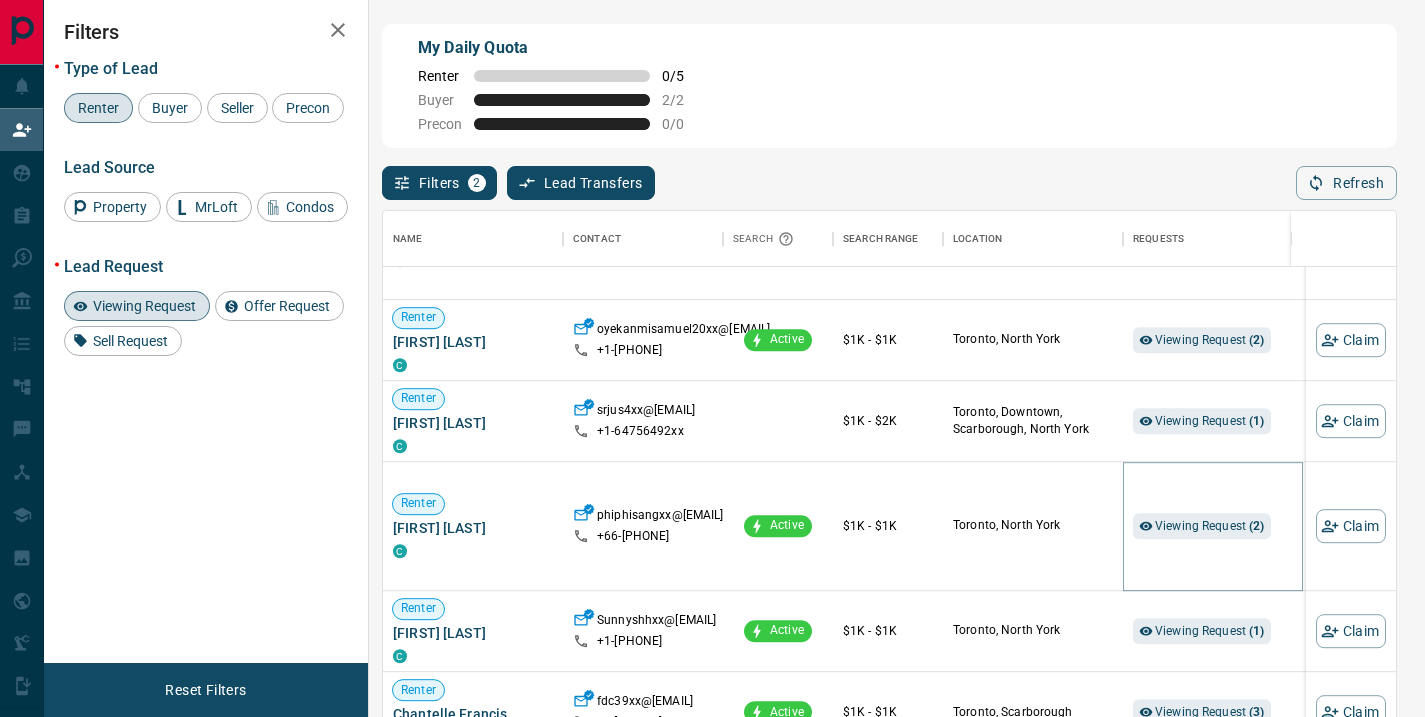 scroll, scrollTop: 16, scrollLeft: 16, axis: both 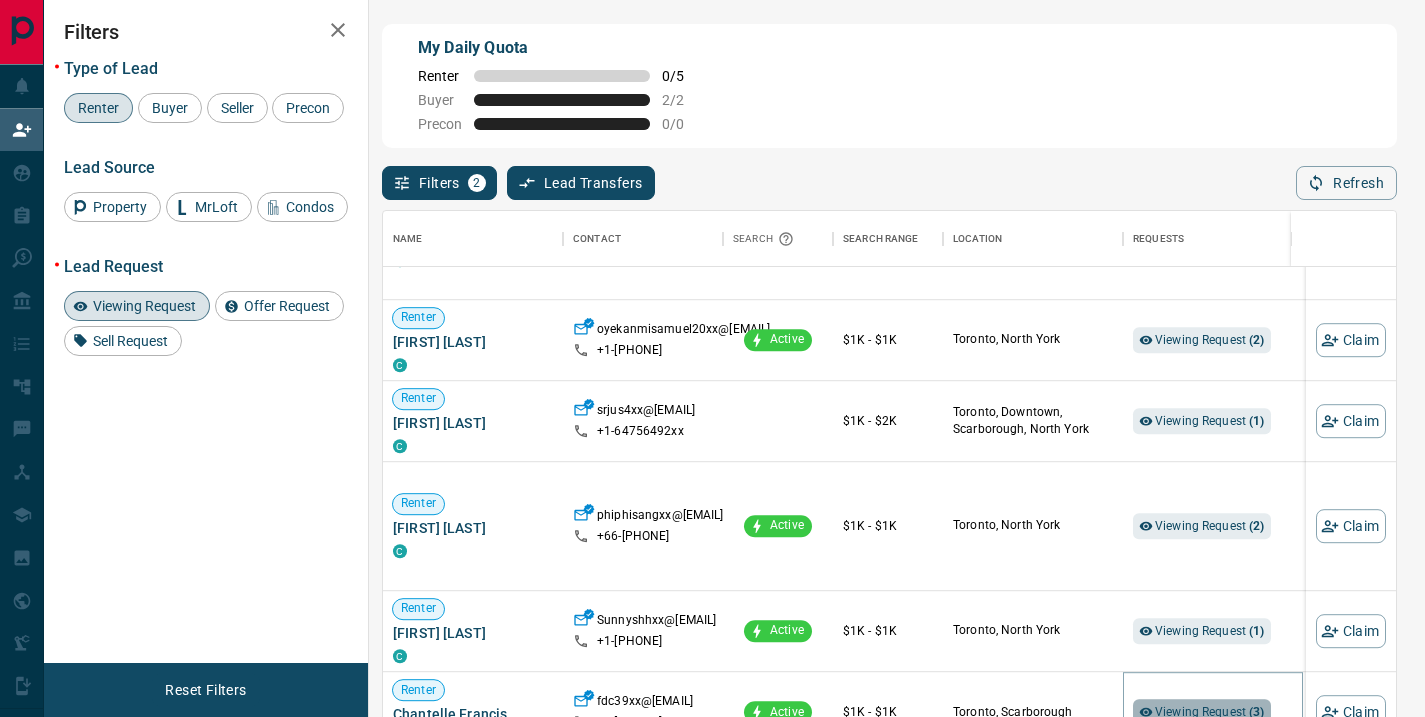 click on "Viewing Request   ( 3 )" at bounding box center [1210, 712] 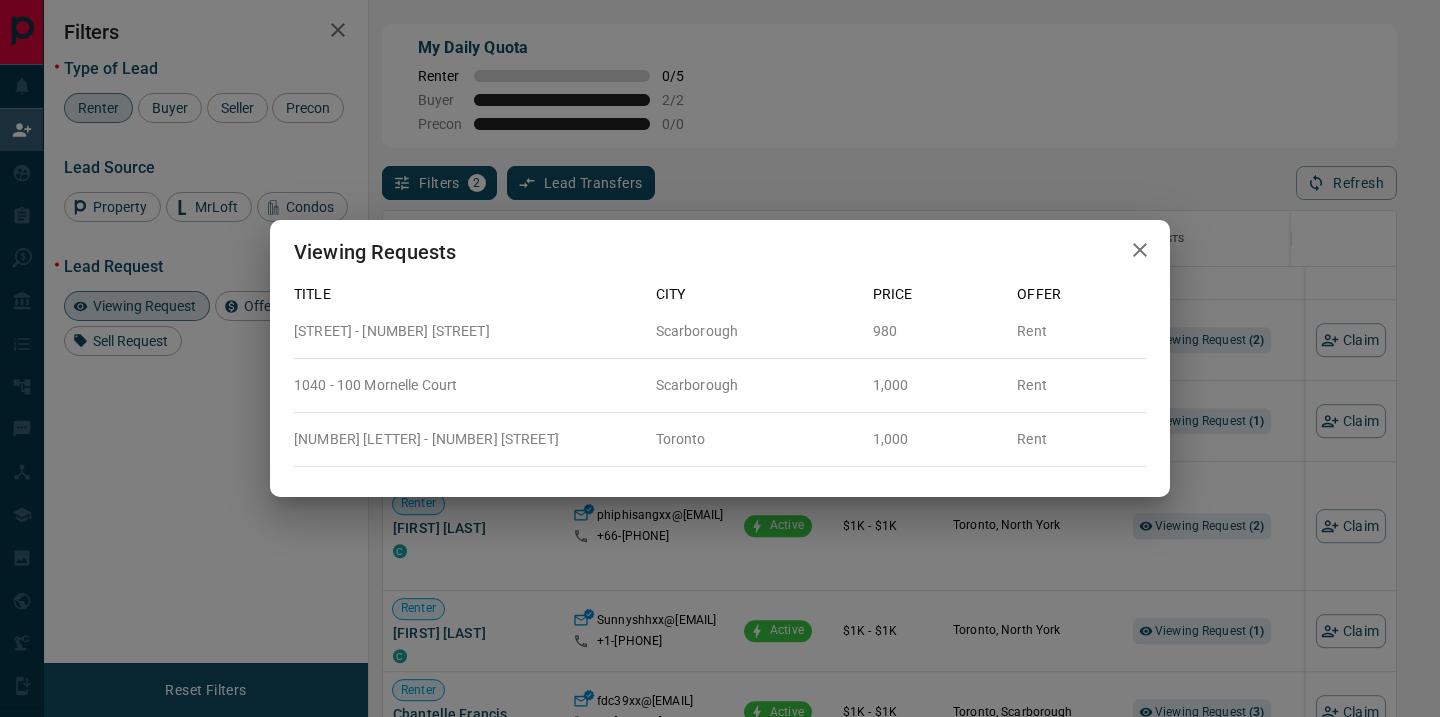 click 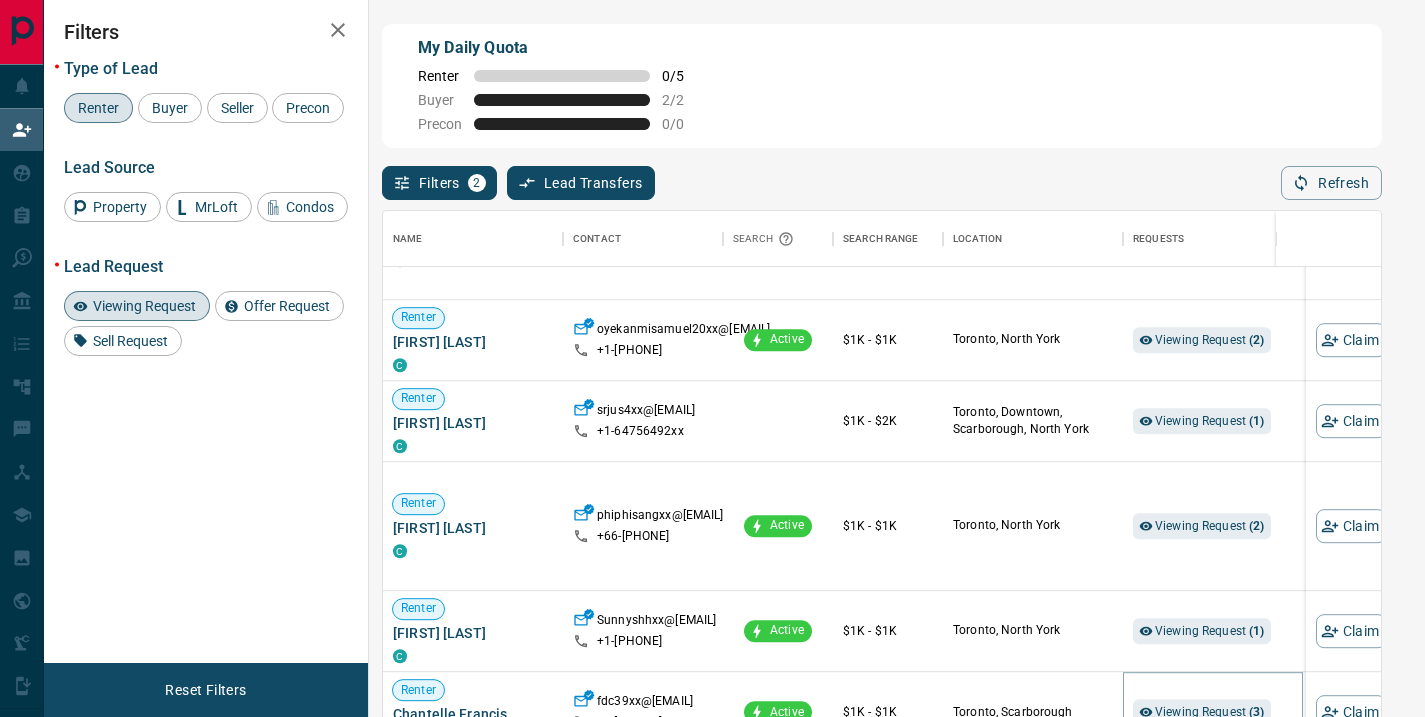 scroll, scrollTop: 16, scrollLeft: 16, axis: both 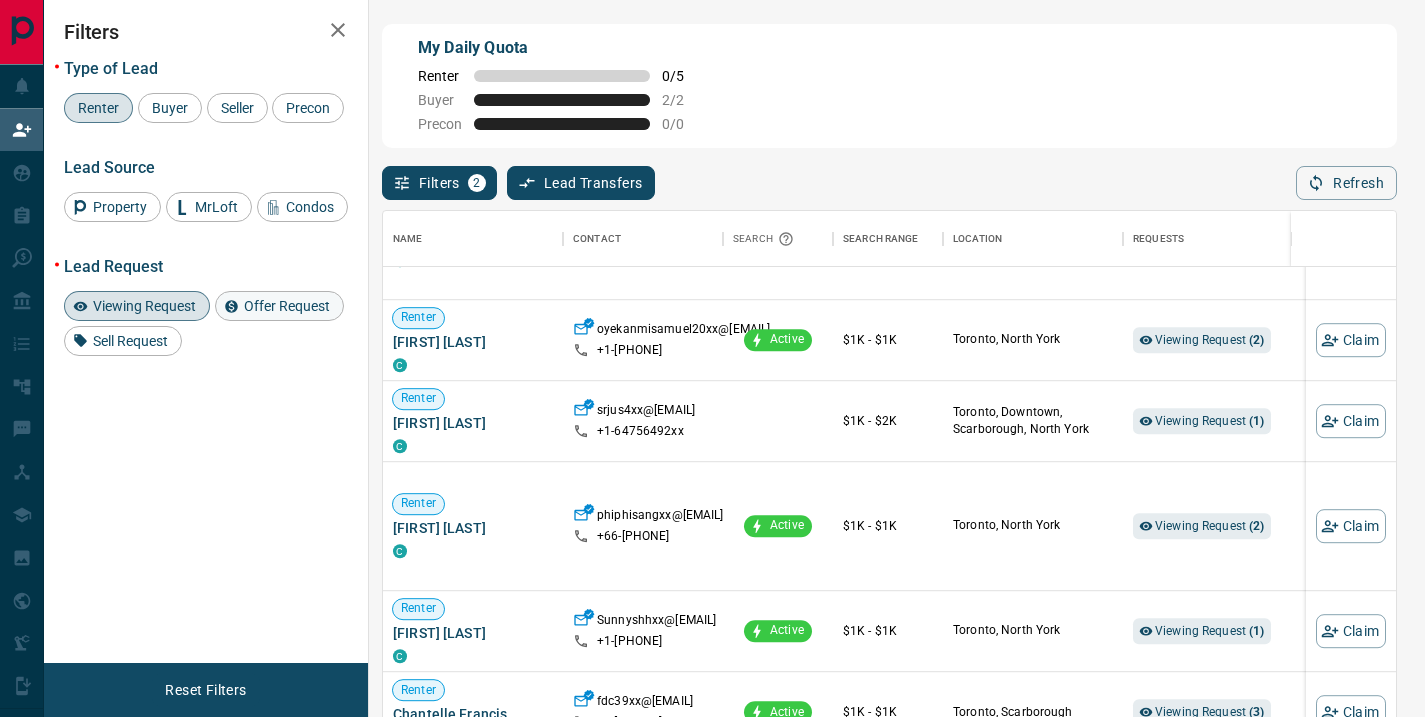 click on "Offer Request" at bounding box center [287, 306] 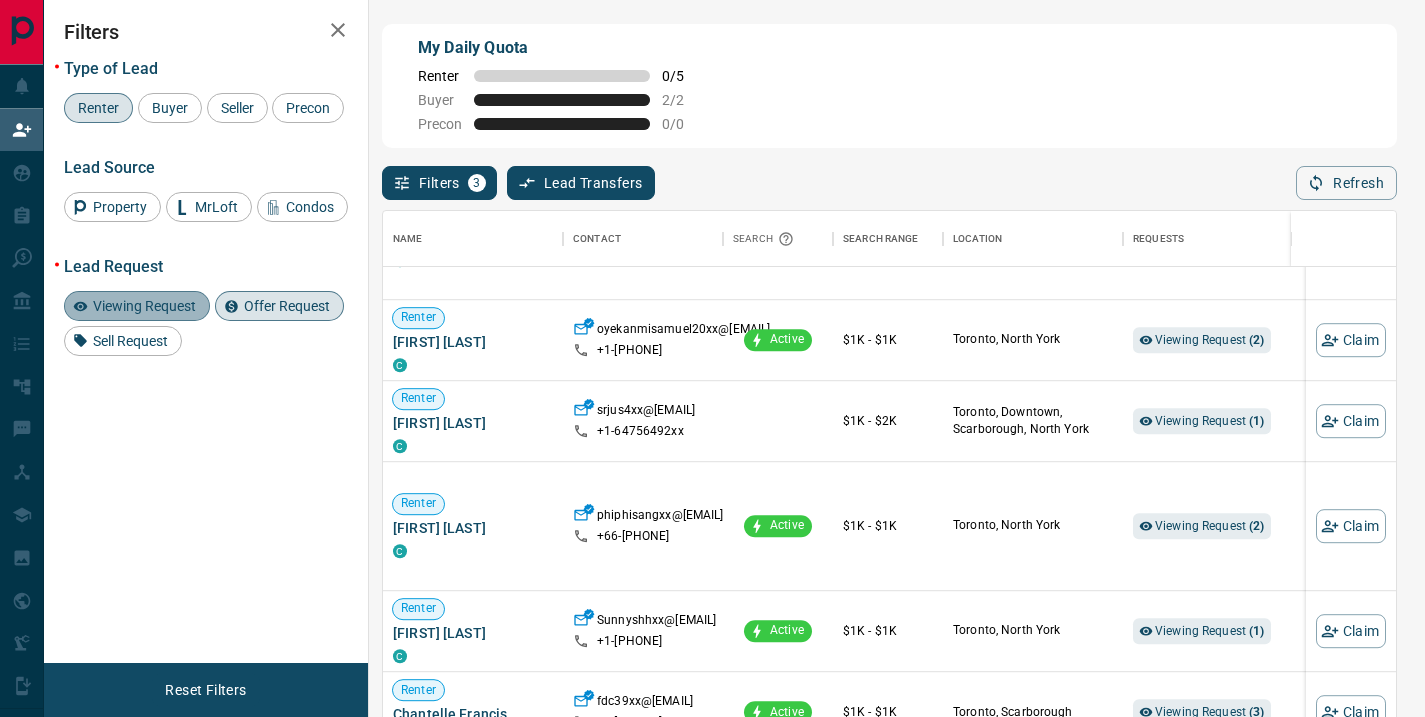 click on "Viewing Request" at bounding box center [144, 306] 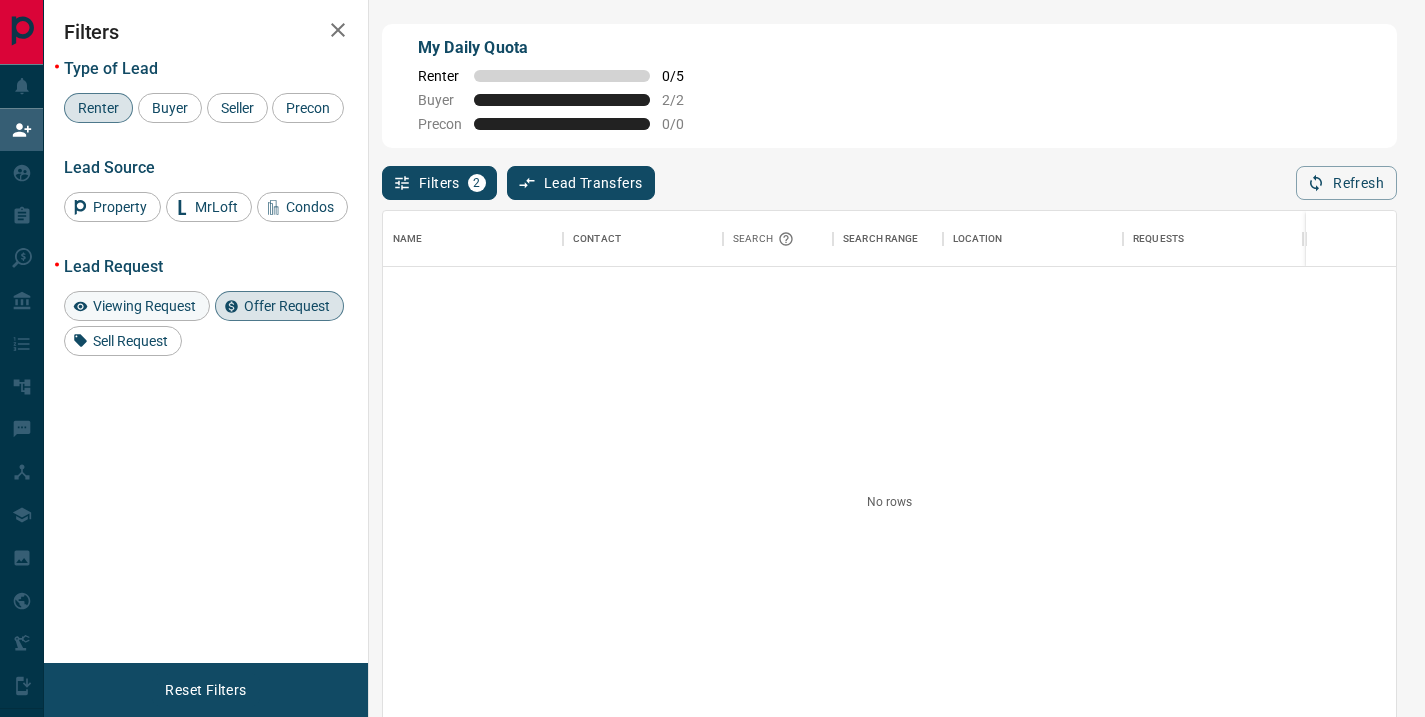 scroll, scrollTop: 0, scrollLeft: 0, axis: both 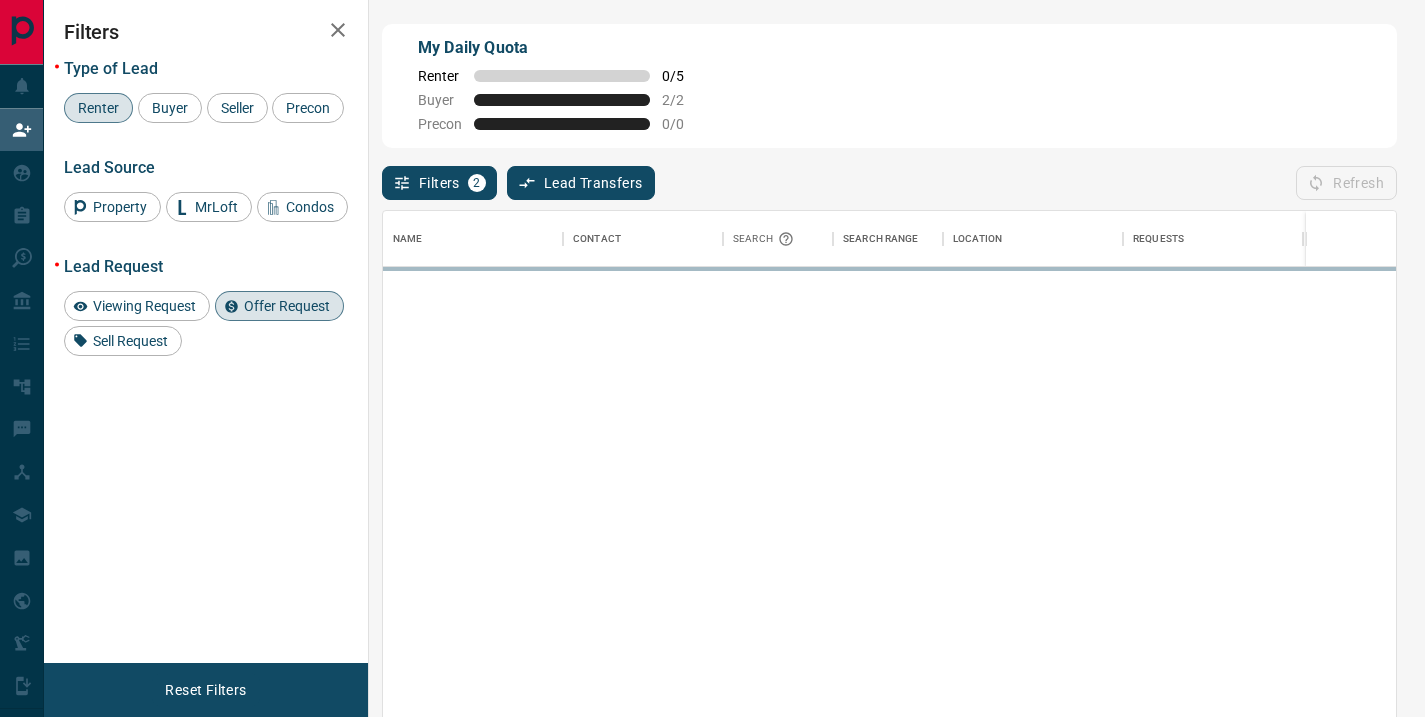 click on "Offer Request" at bounding box center (287, 306) 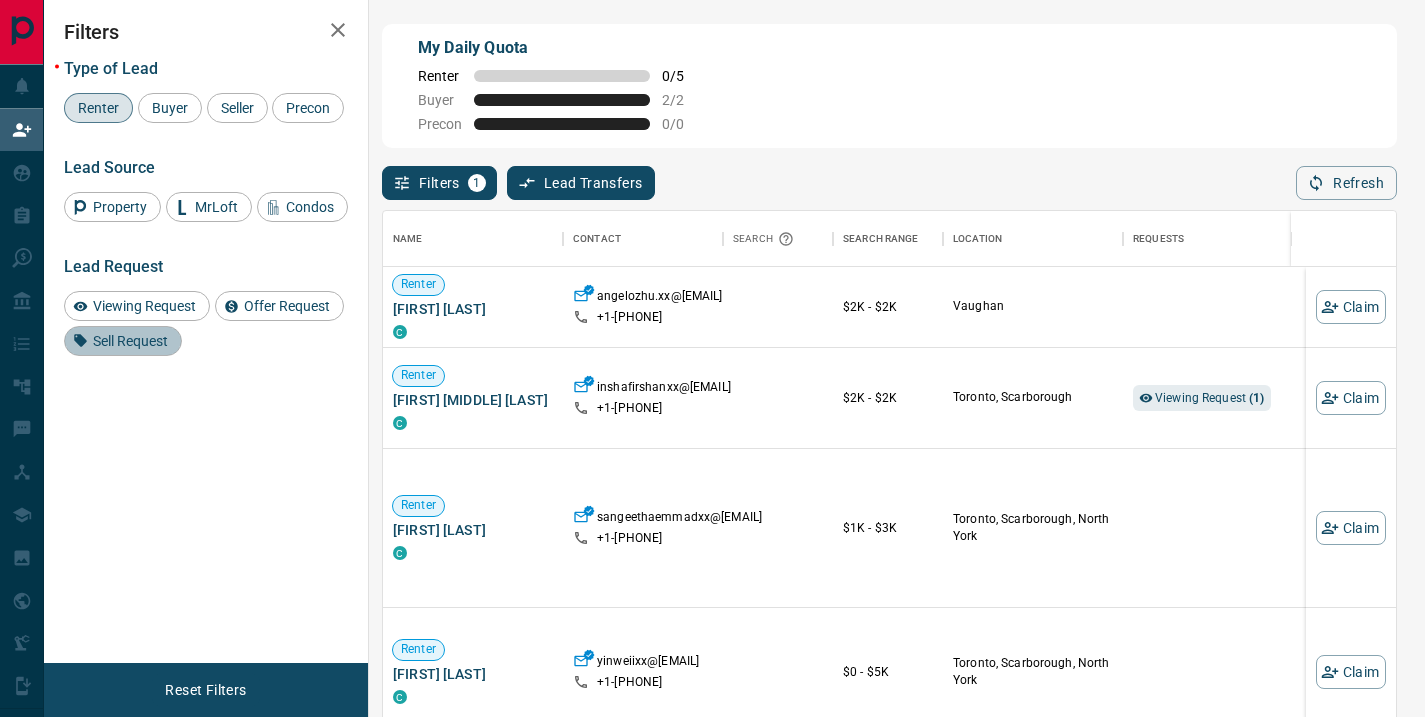click on "Sell Request" at bounding box center [130, 341] 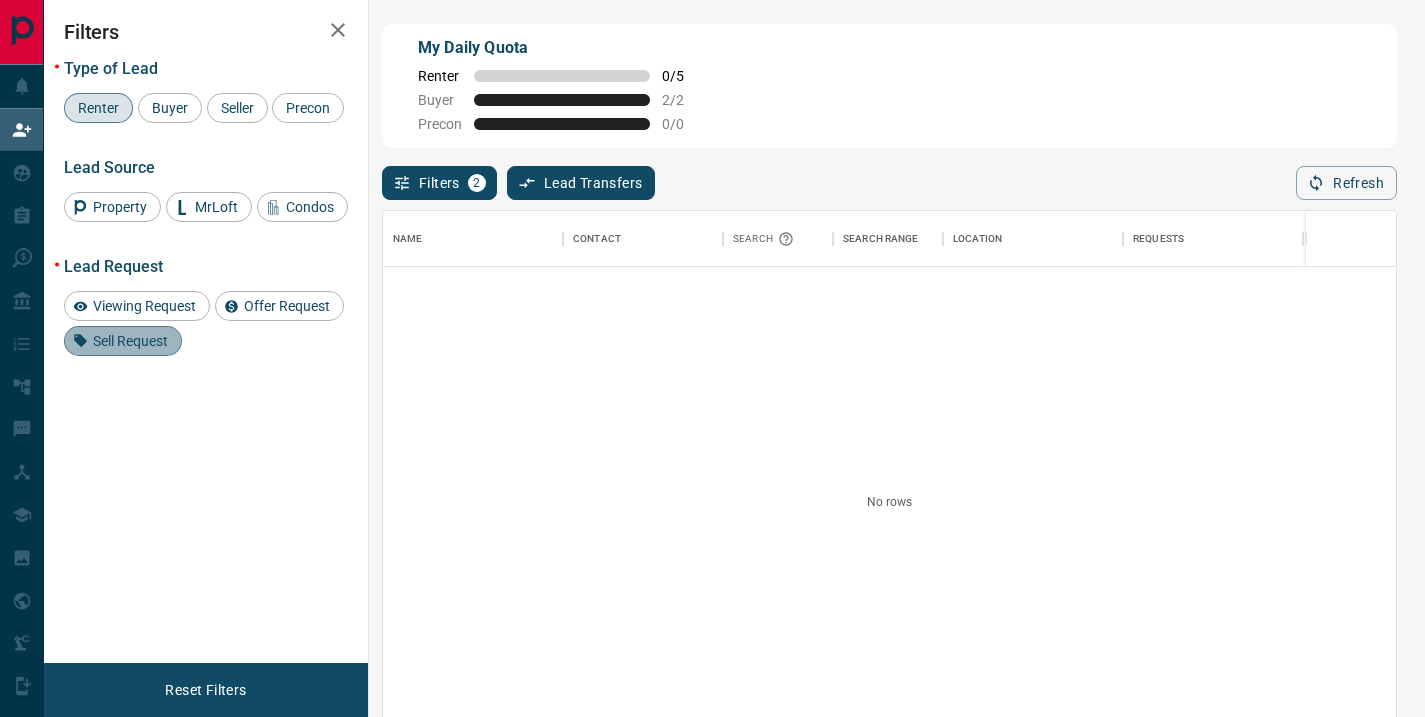 click on "Sell Request" at bounding box center (130, 341) 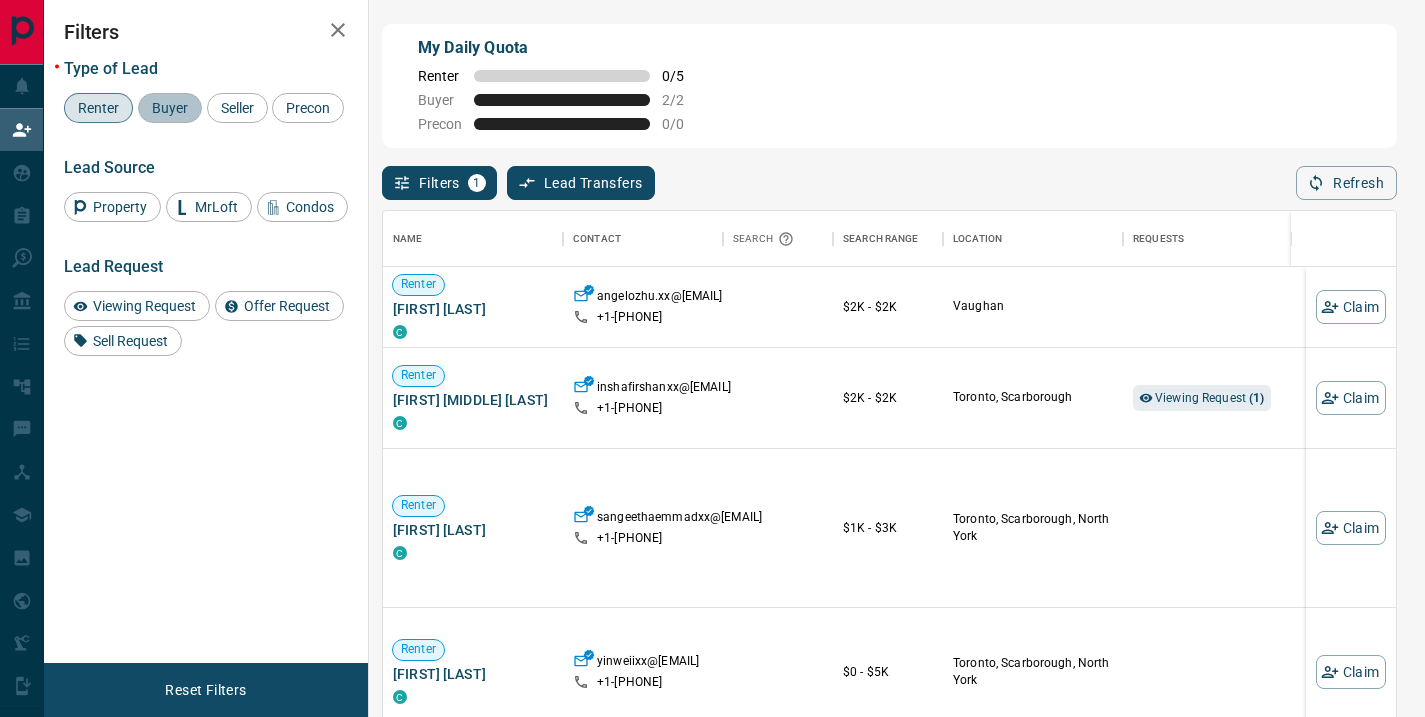 click on "Buyer" at bounding box center [170, 108] 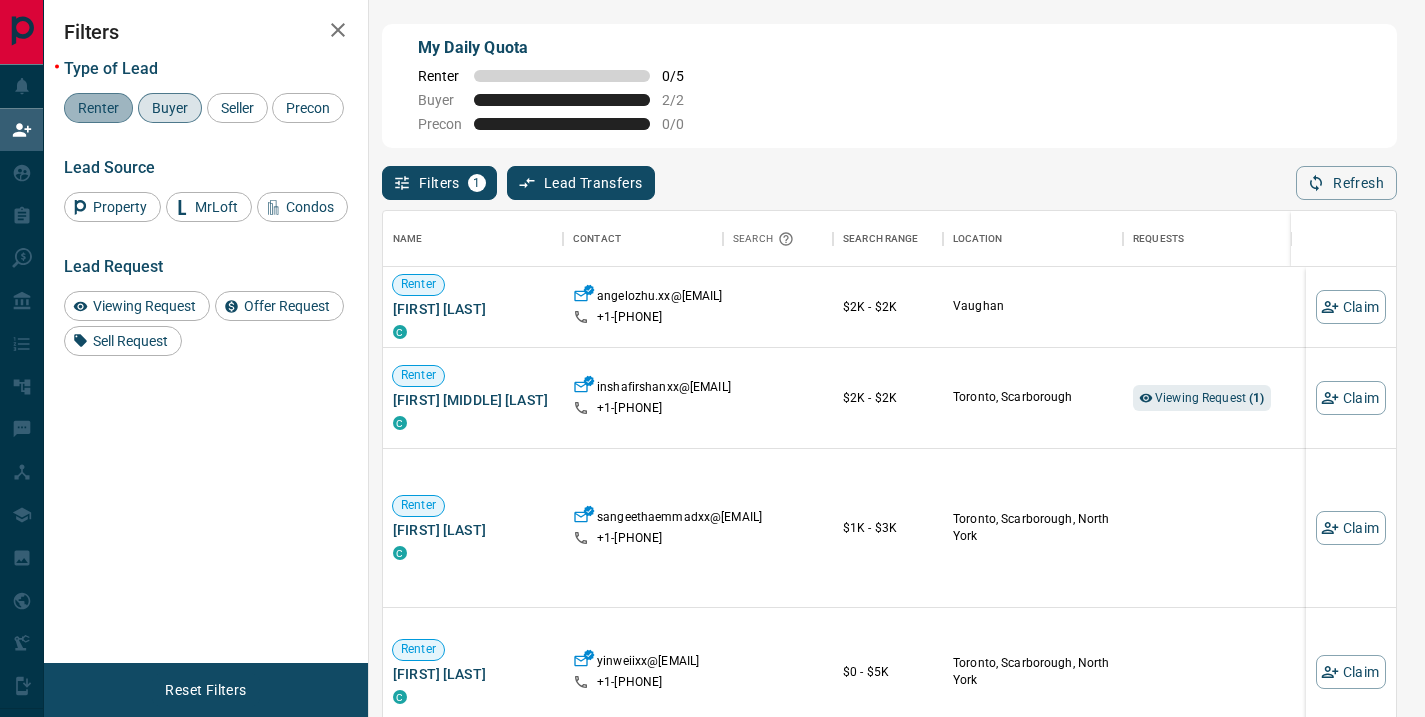 click on "Renter" at bounding box center [98, 108] 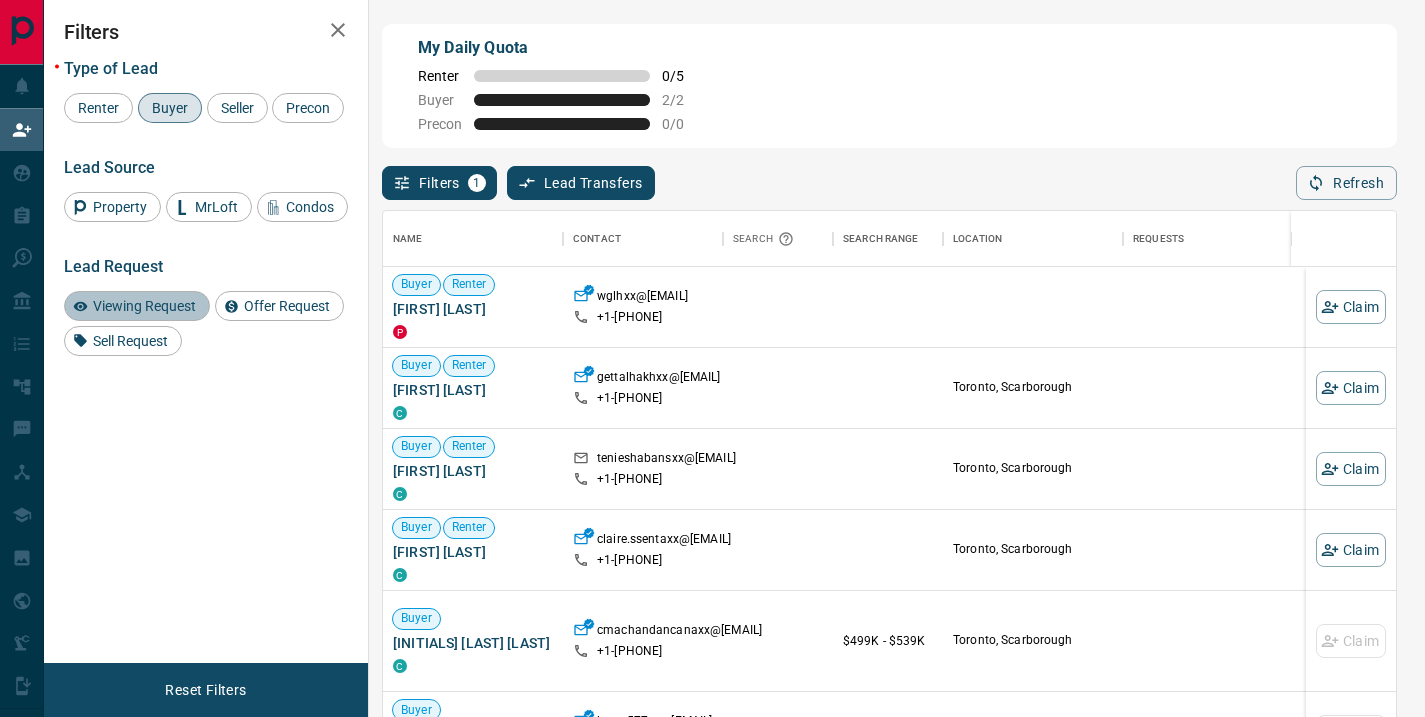 click on "Viewing Request" at bounding box center [144, 306] 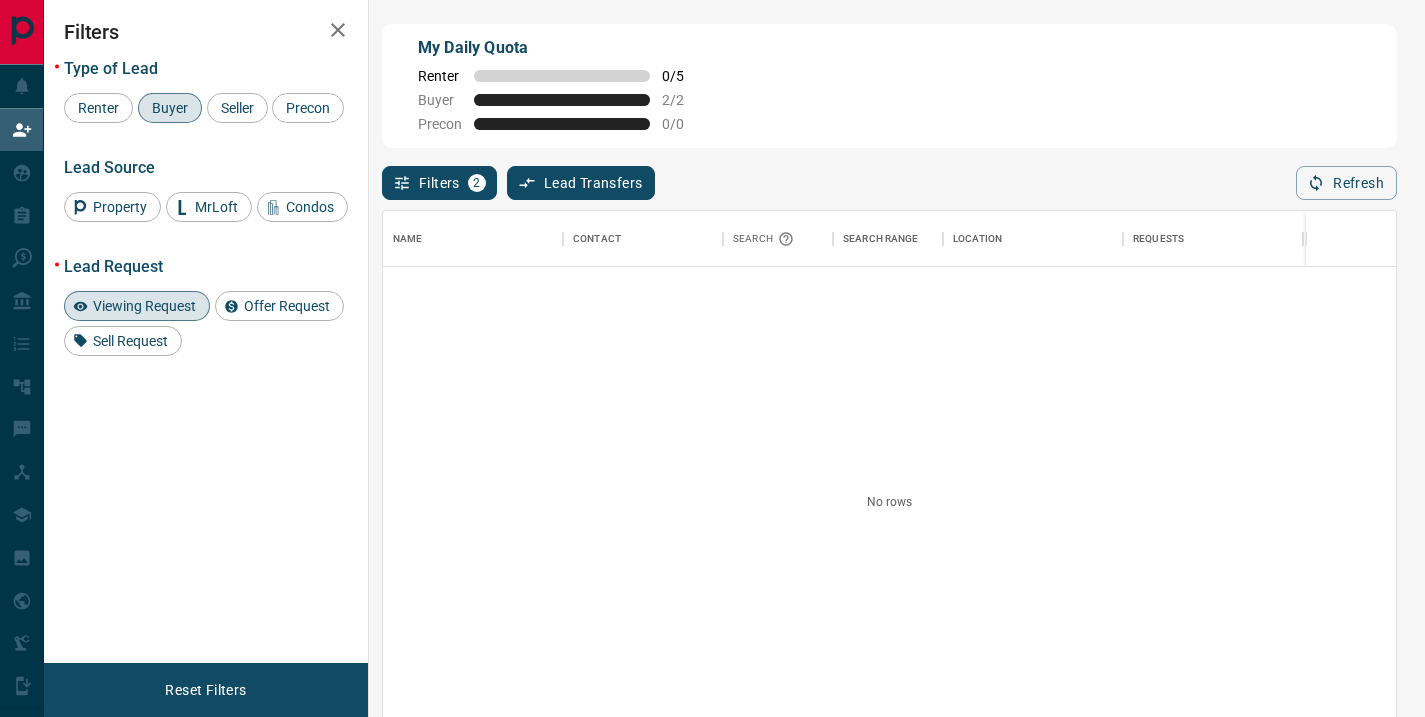 click on "Viewing Request" at bounding box center (144, 306) 